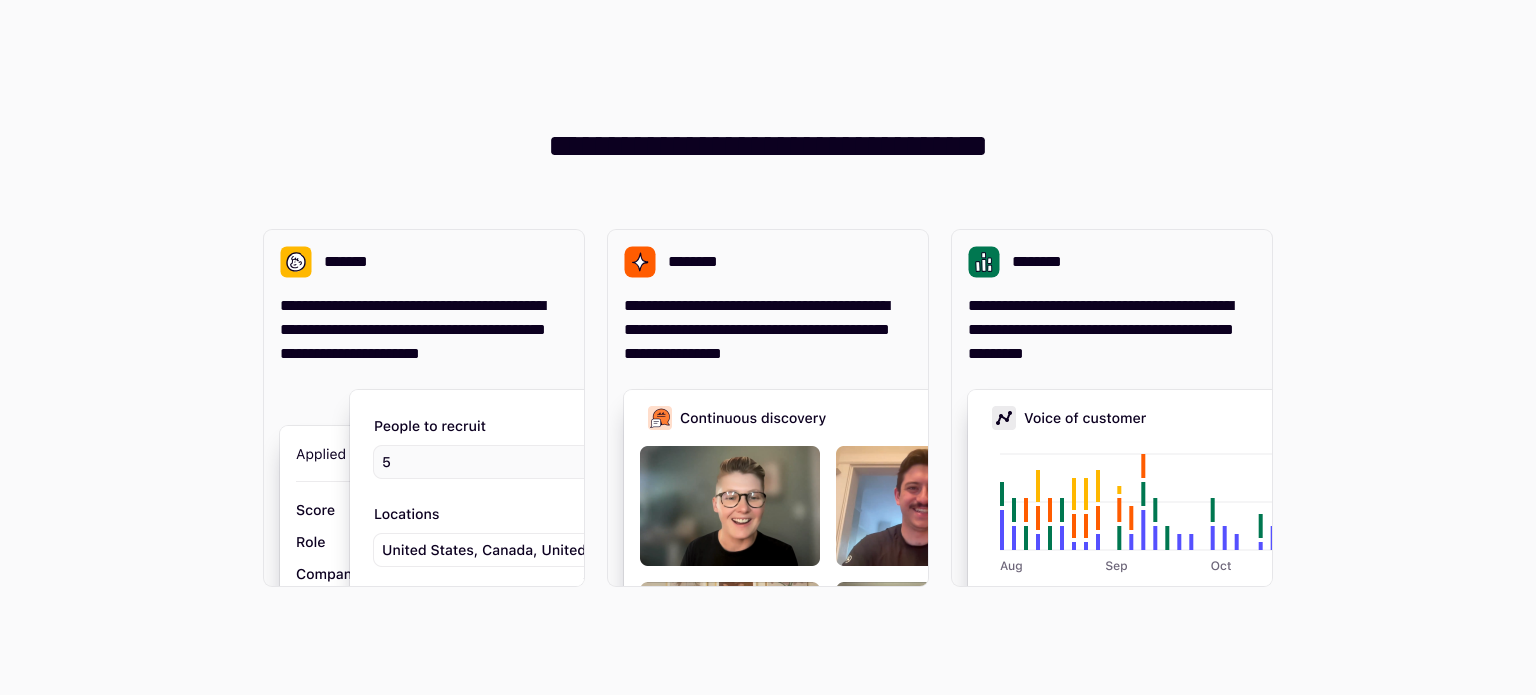 scroll, scrollTop: 0, scrollLeft: 0, axis: both 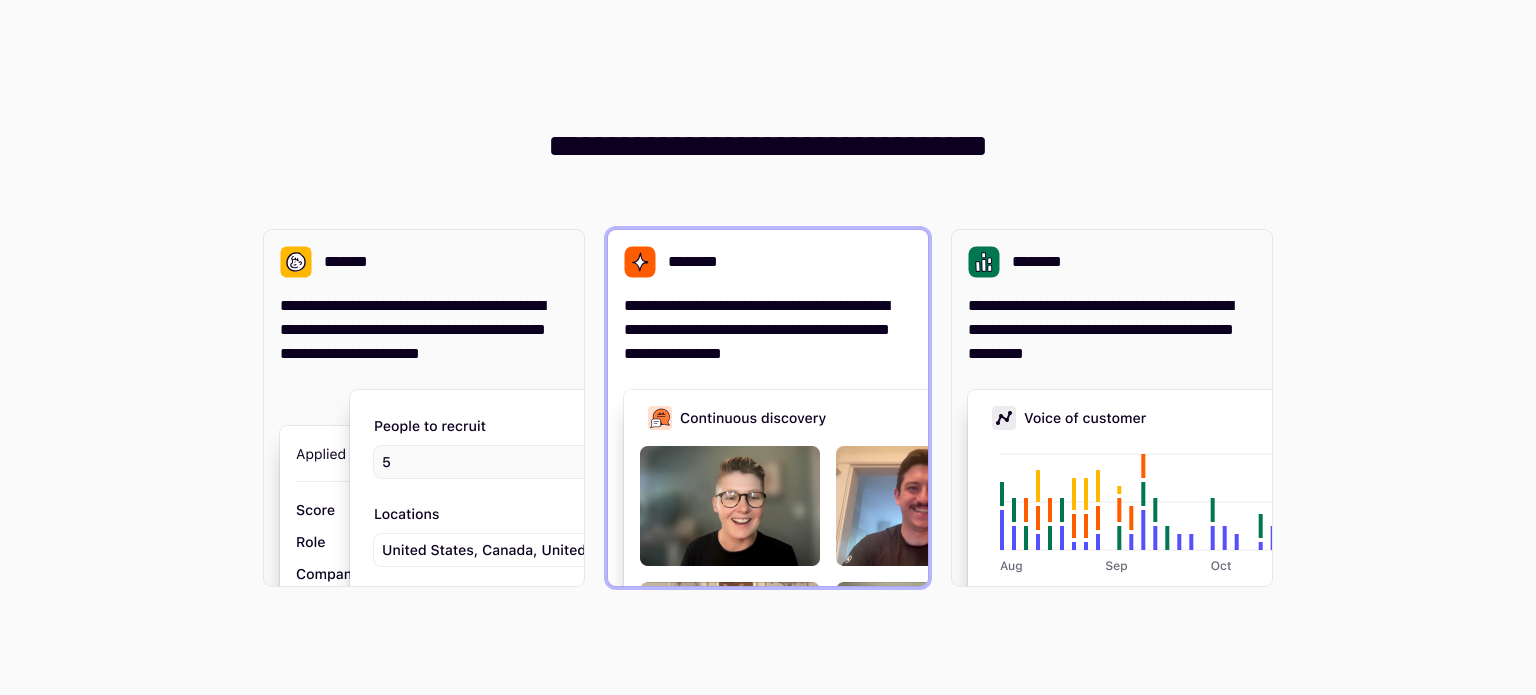click on "**********" at bounding box center [768, 330] 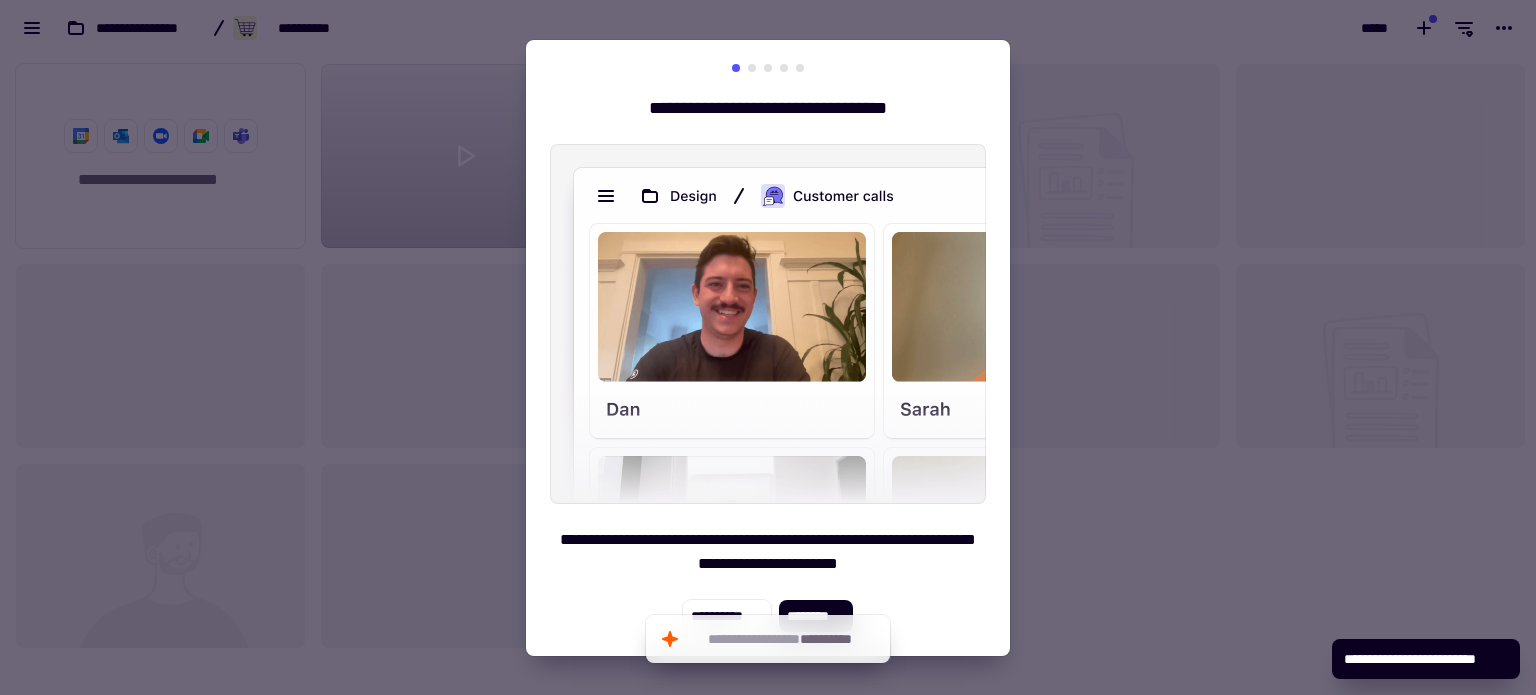 scroll, scrollTop: 16, scrollLeft: 16, axis: both 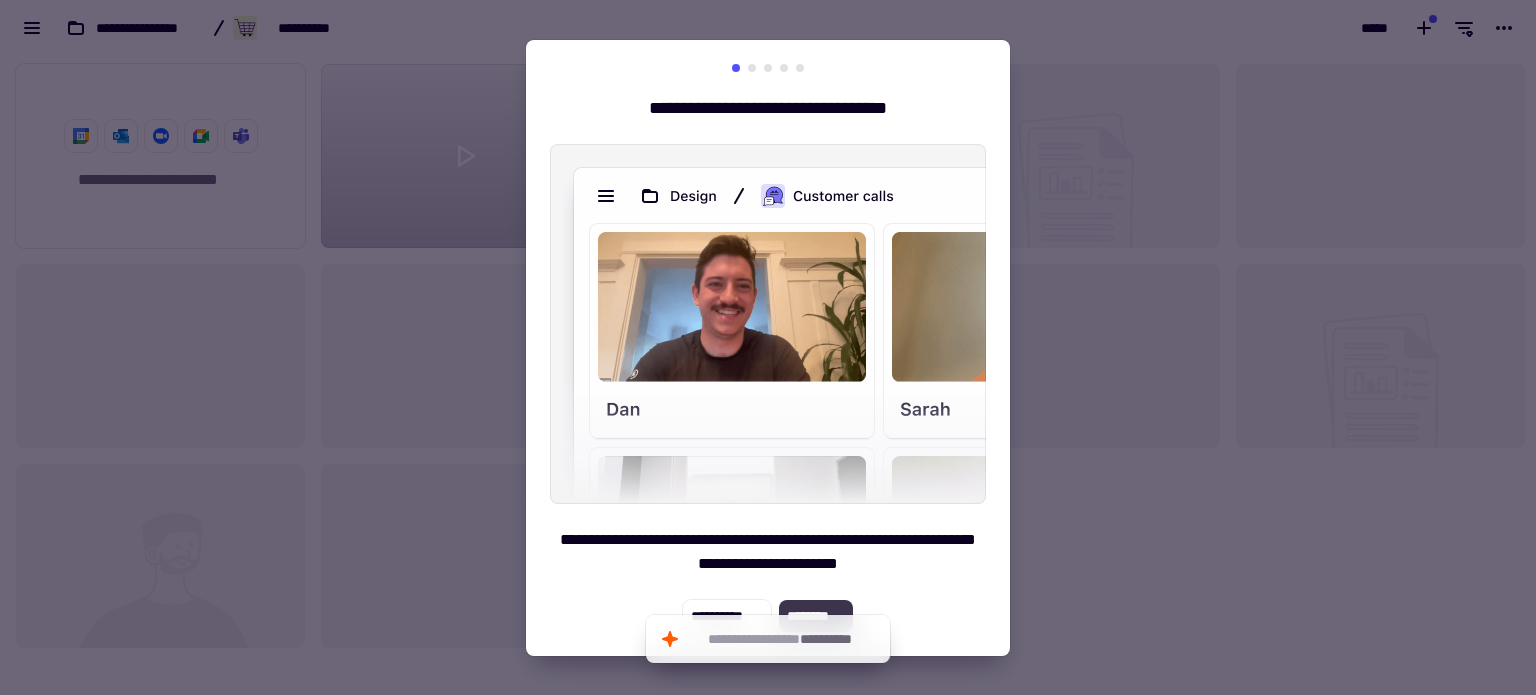 click on "********" 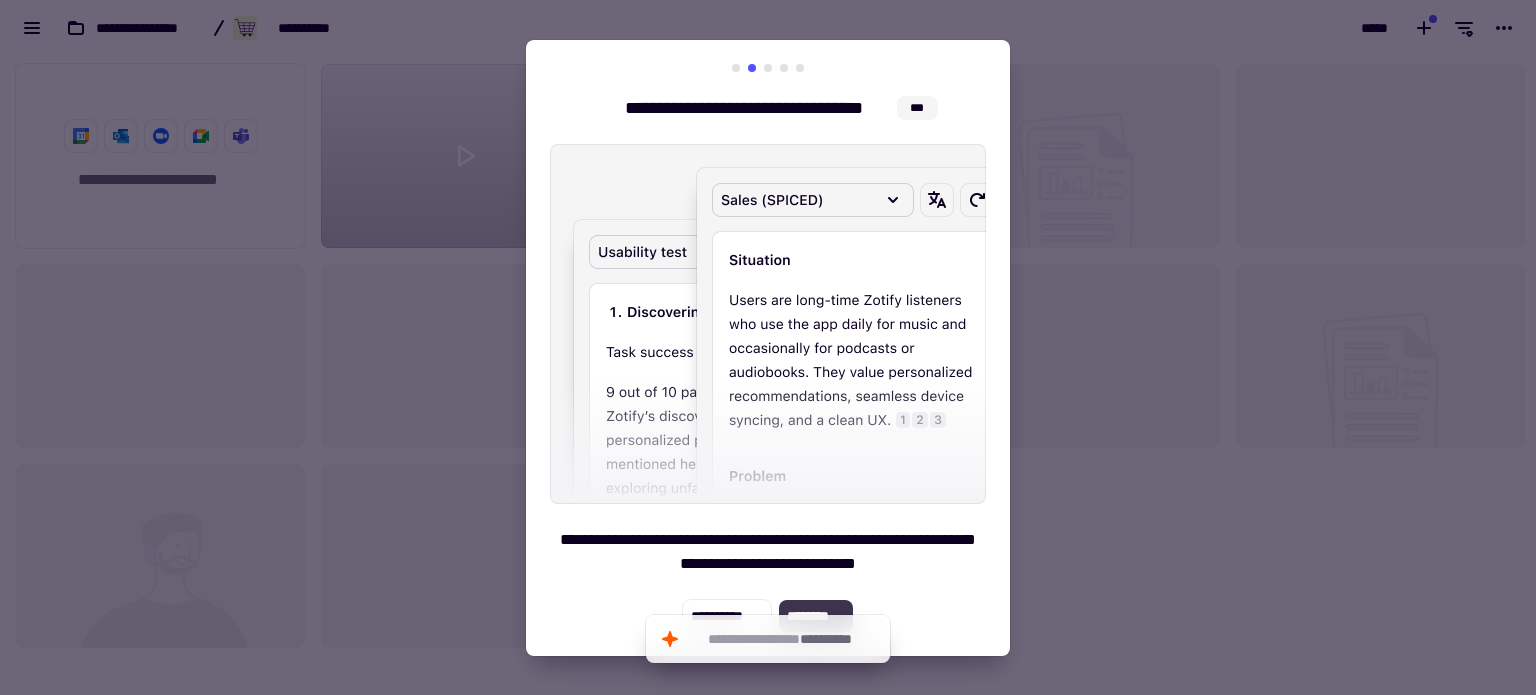 click on "********" 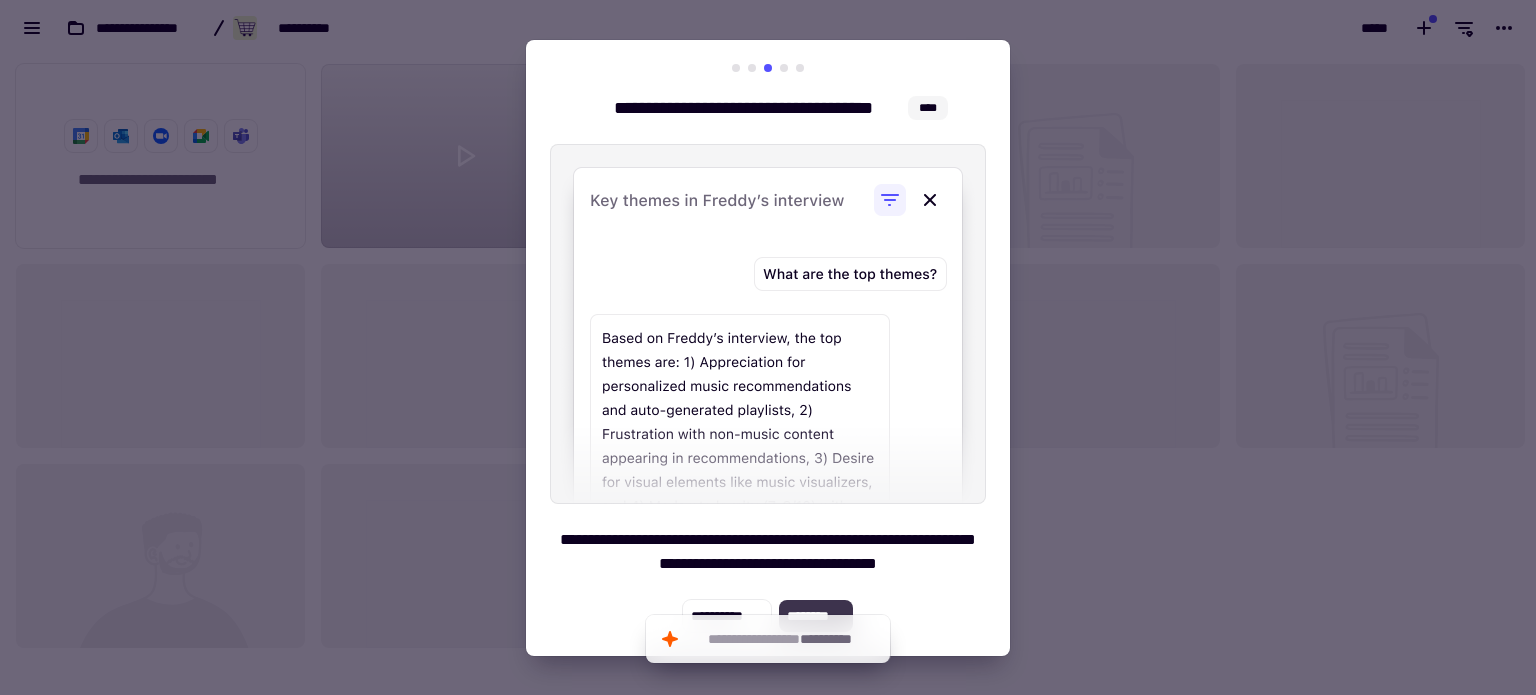click on "********" 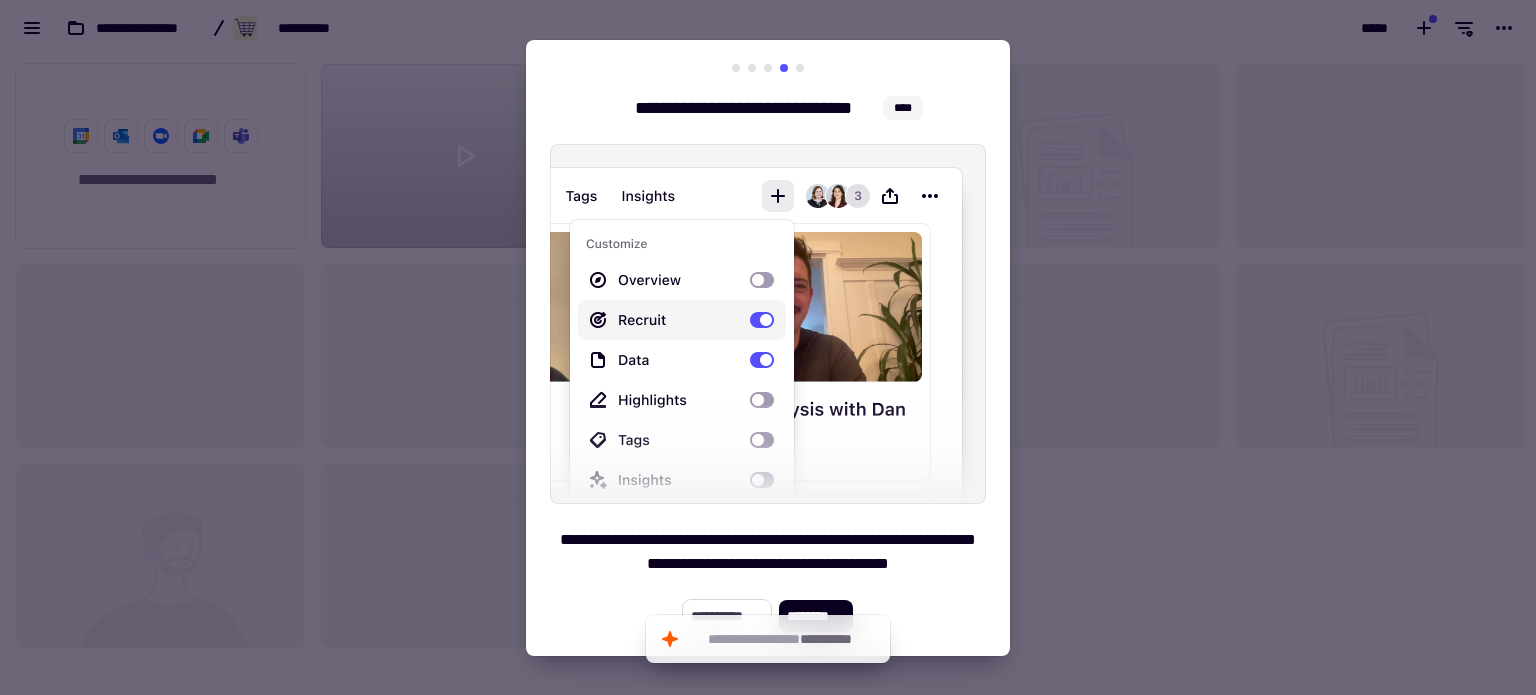click on "**********" 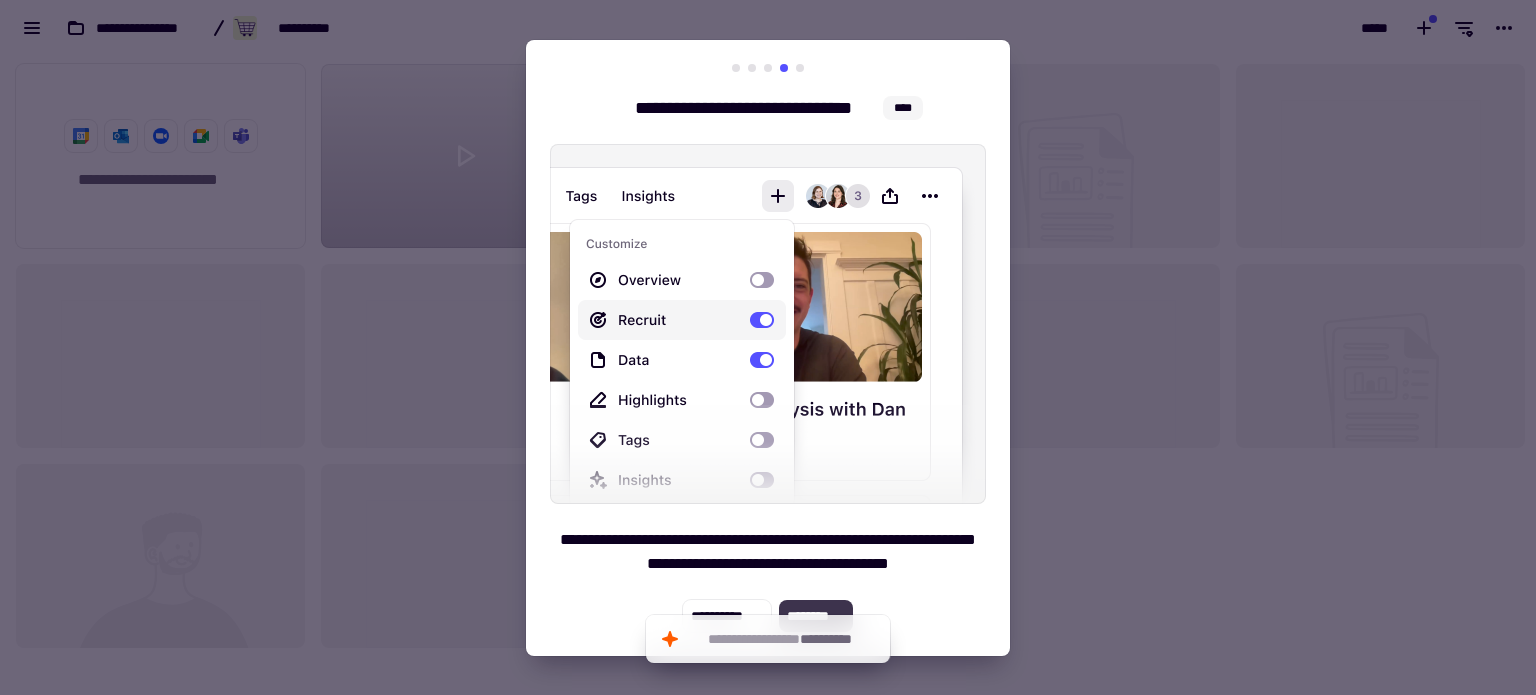 click on "********" 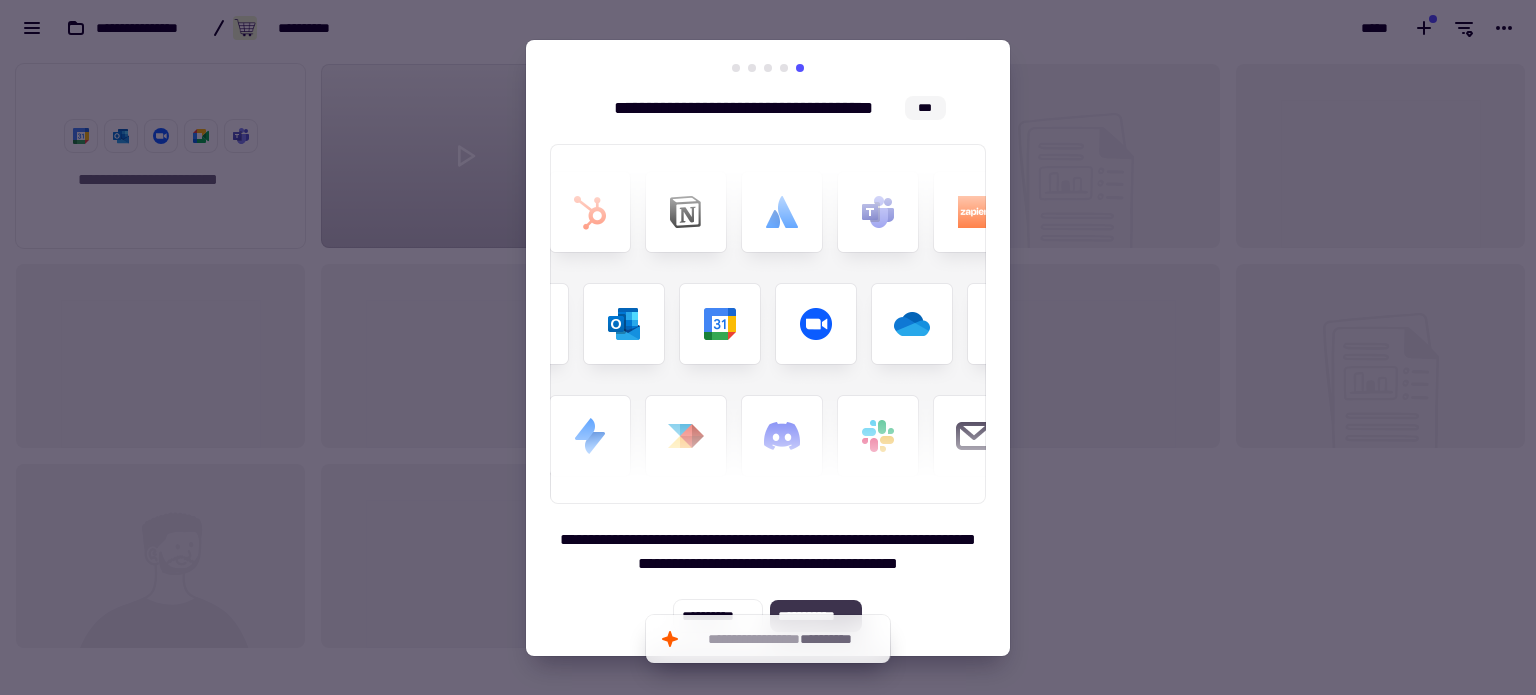 click on "**********" 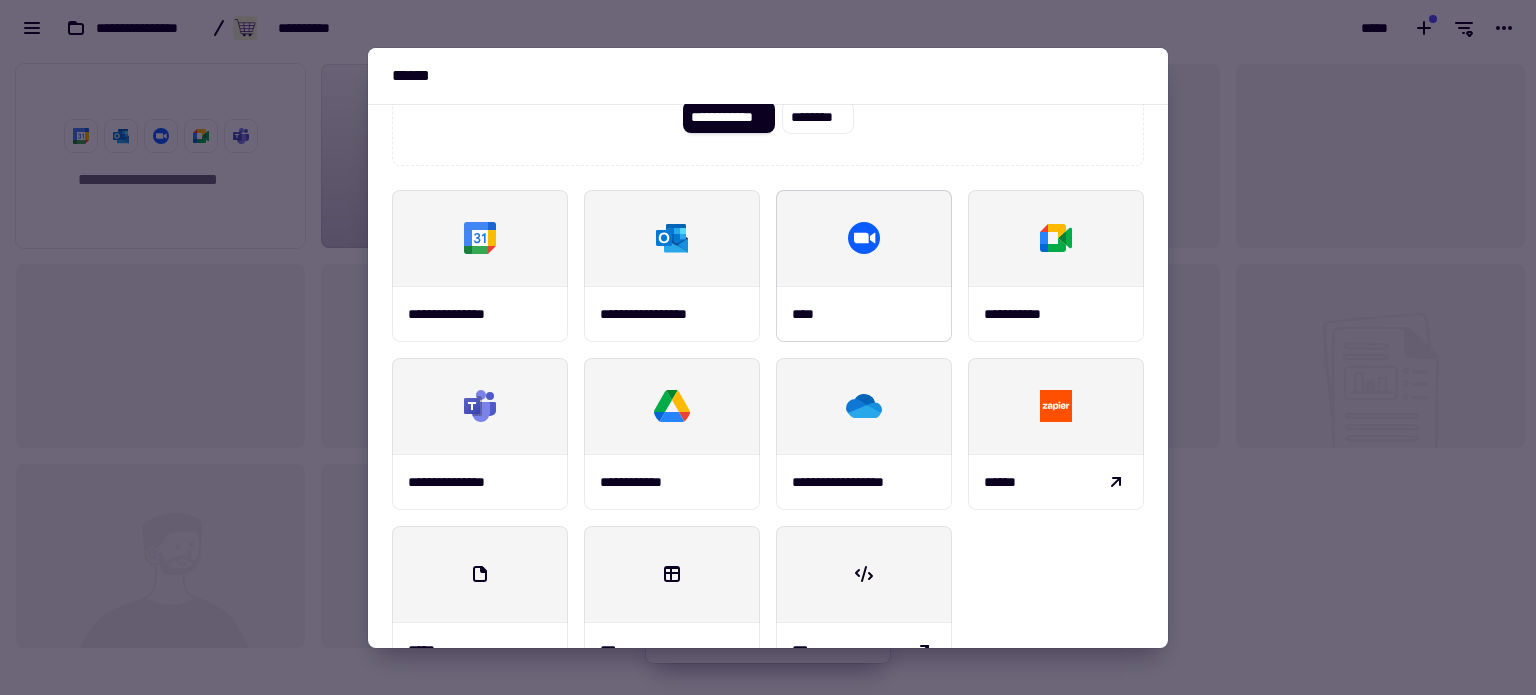 scroll, scrollTop: 0, scrollLeft: 0, axis: both 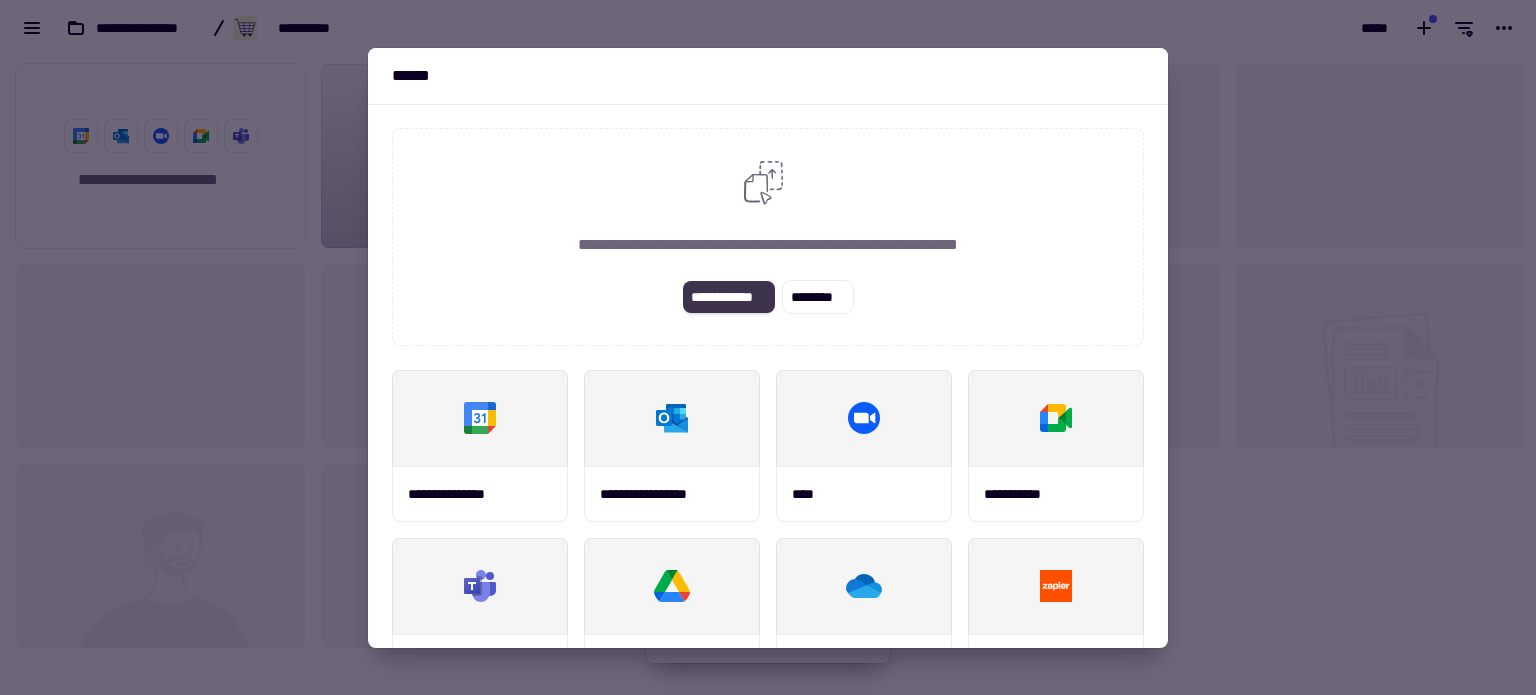click on "**********" 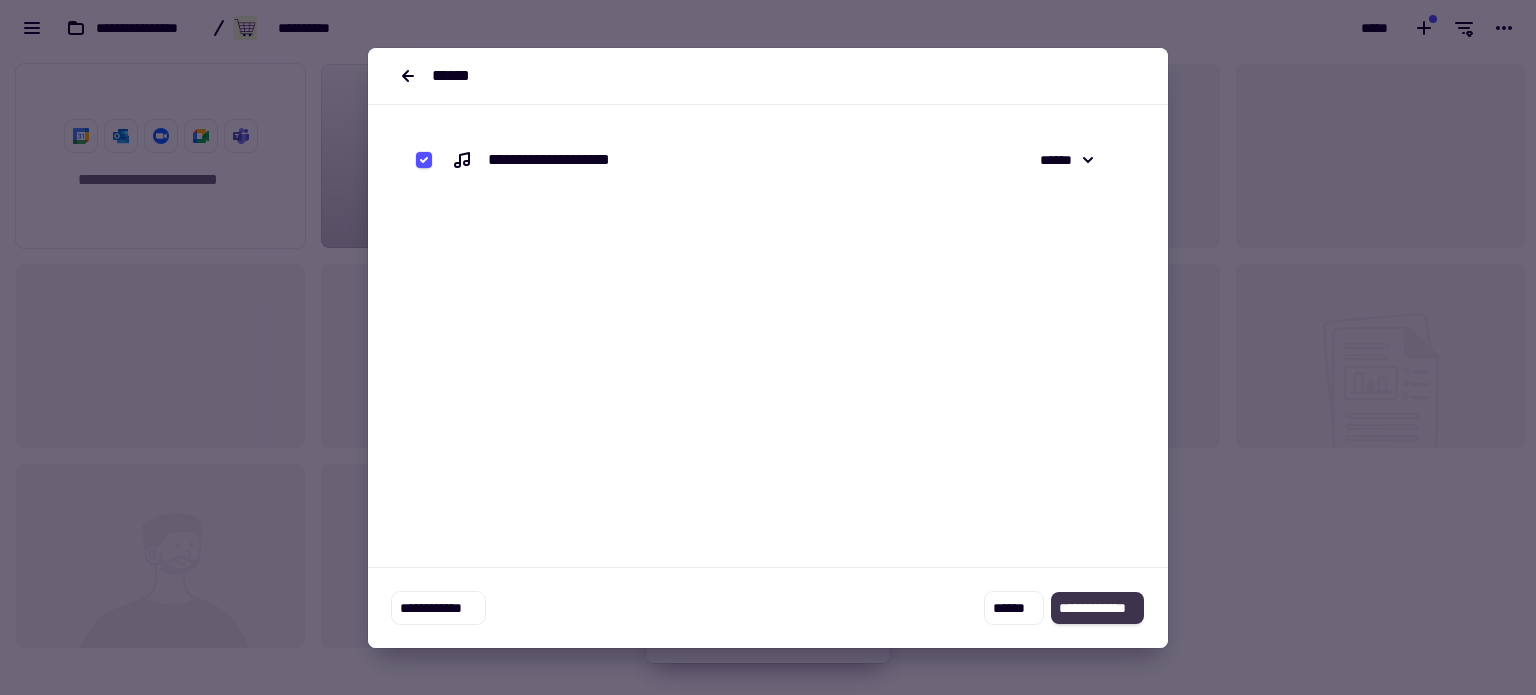 click on "**********" 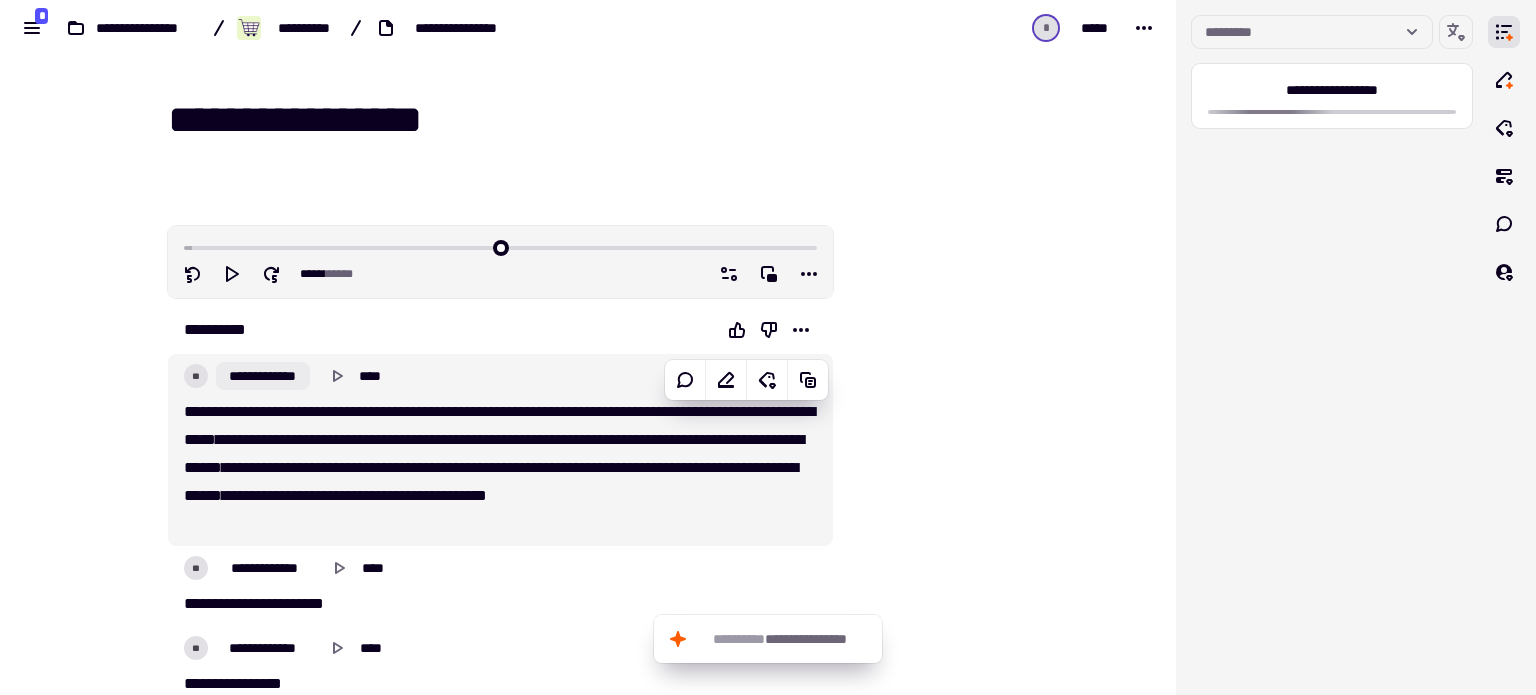click on "**********" 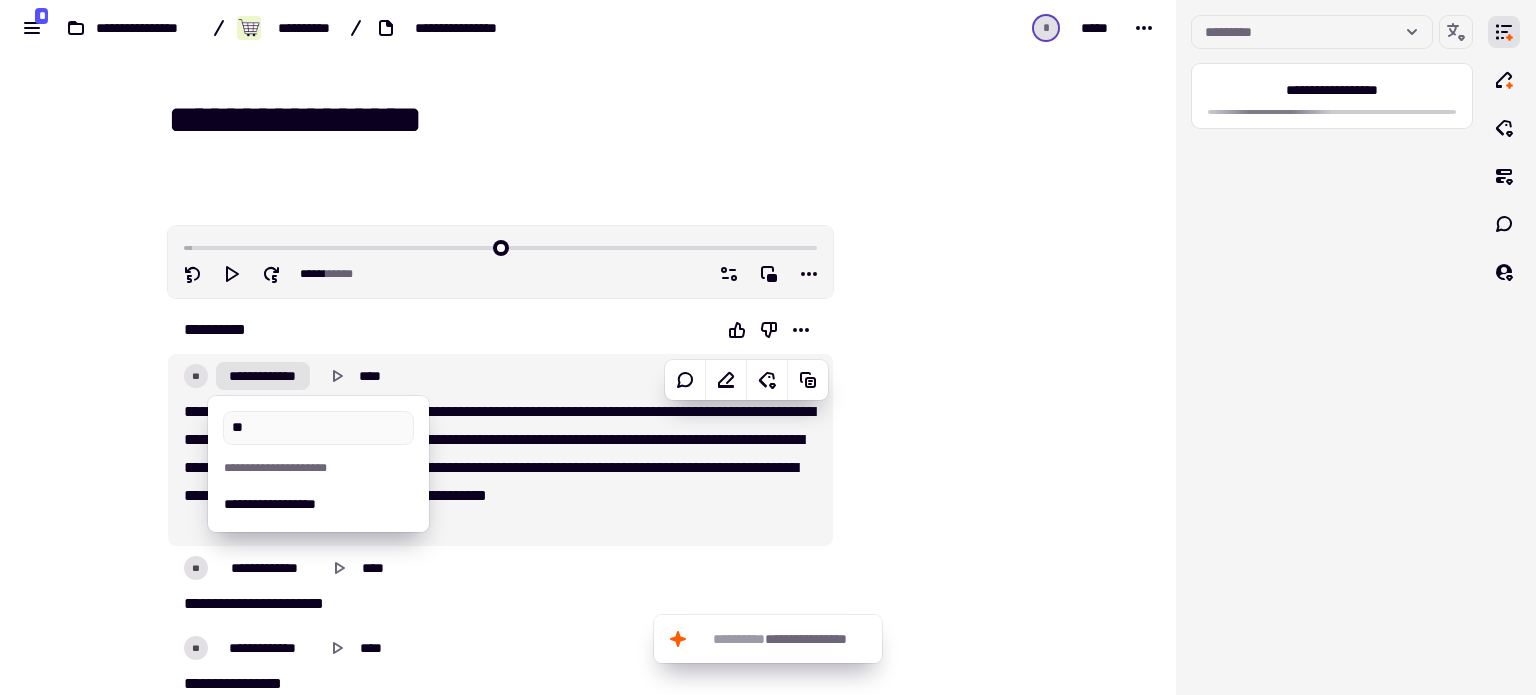 type on "*" 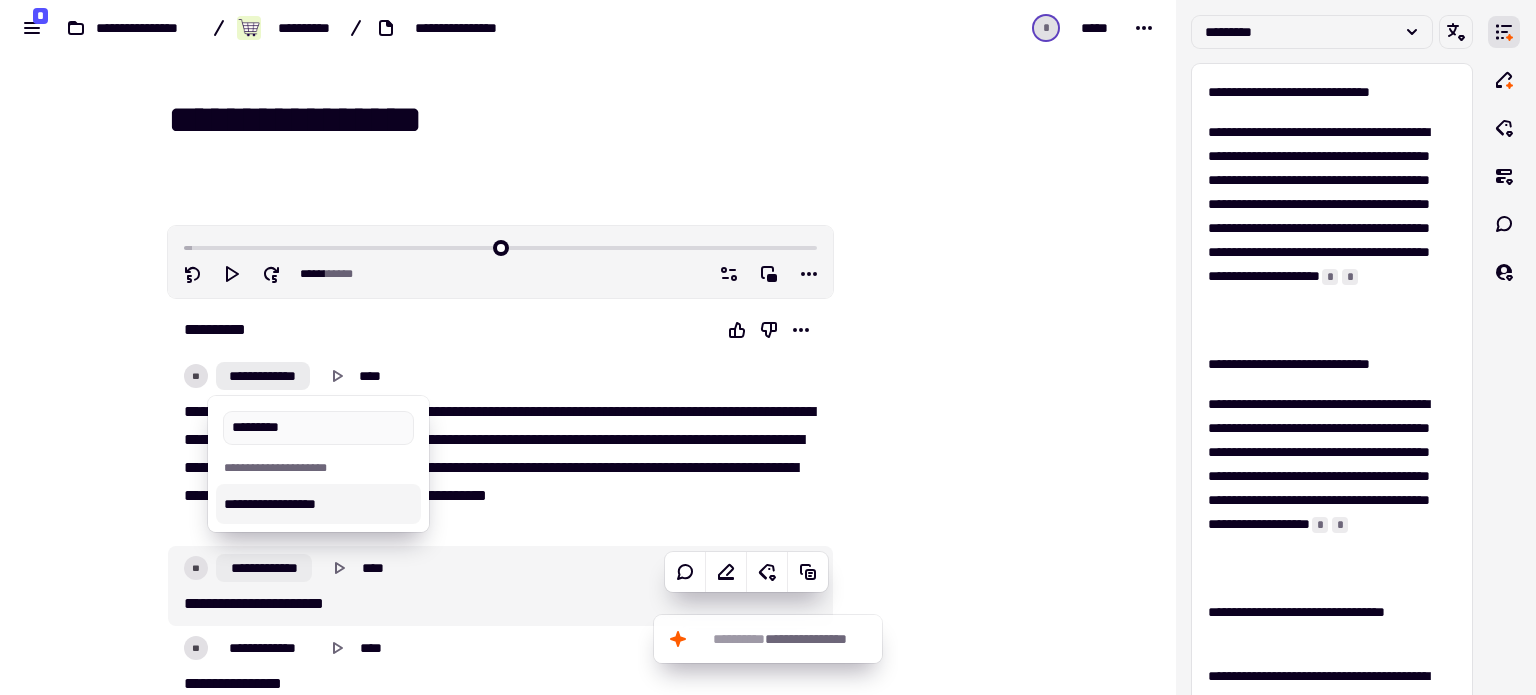 type on "*********" 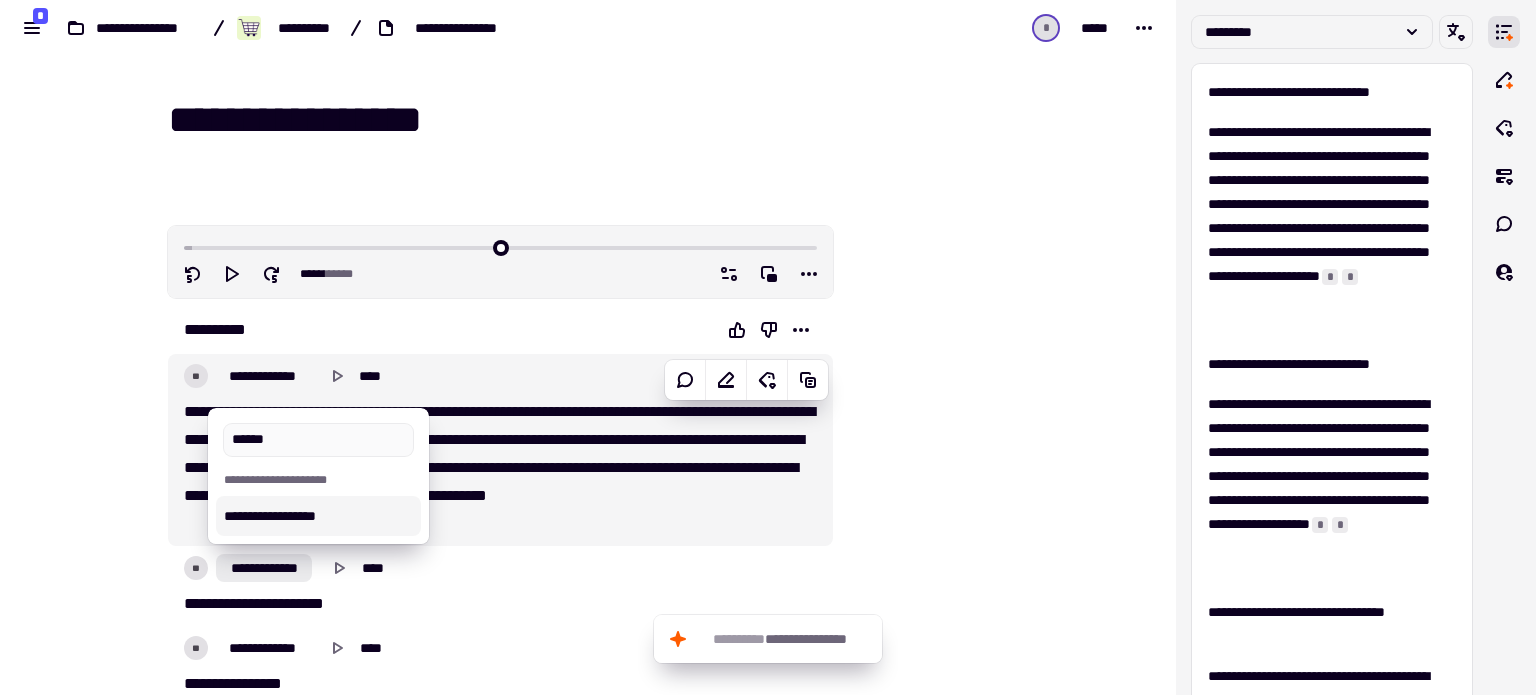 type on "******" 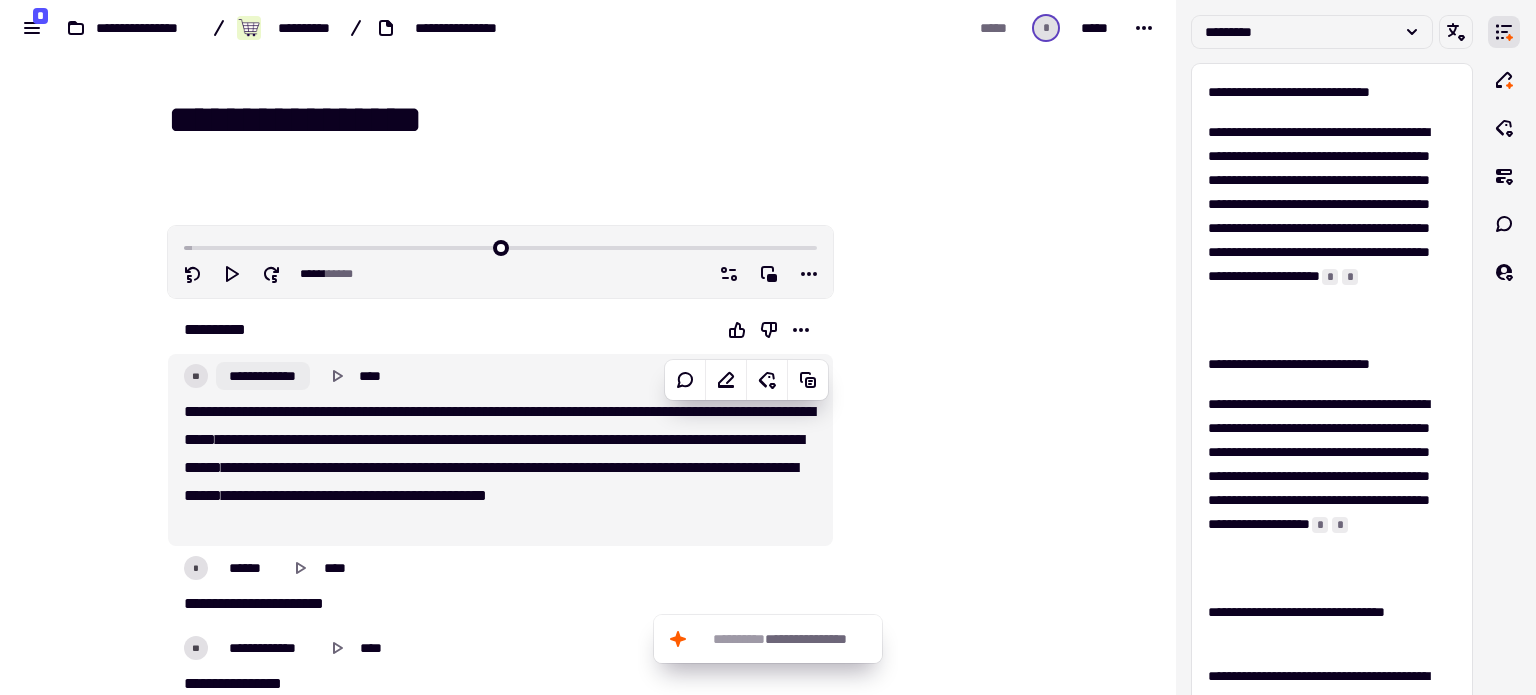 click on "**********" 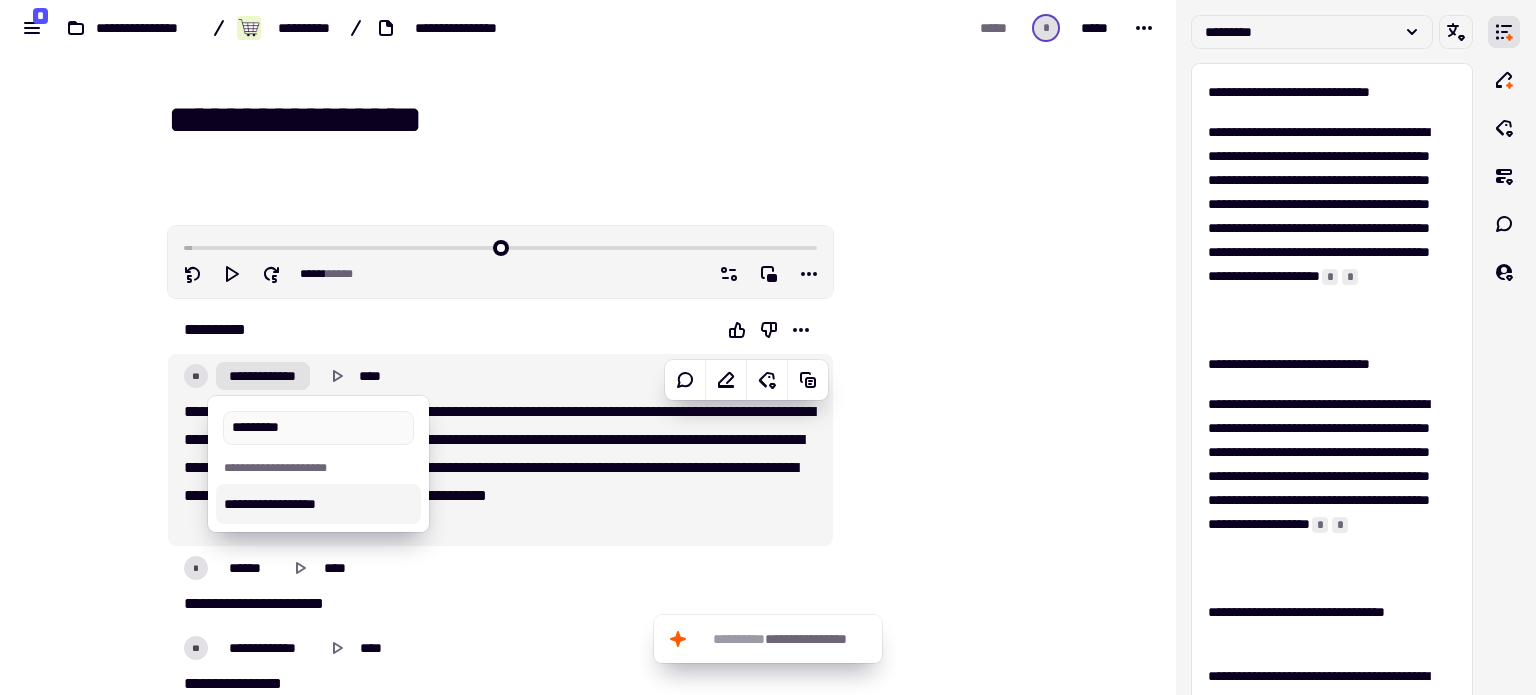 type on "*********" 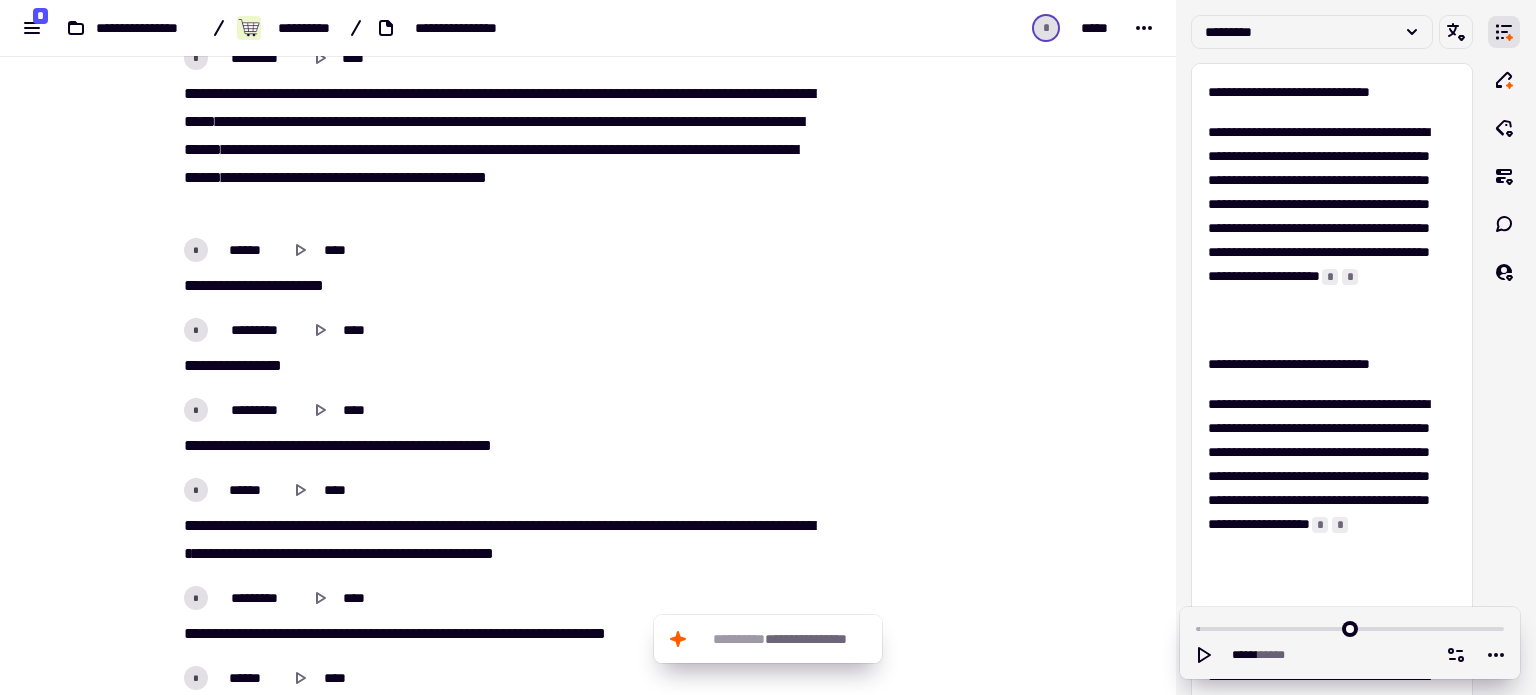scroll, scrollTop: 0, scrollLeft: 0, axis: both 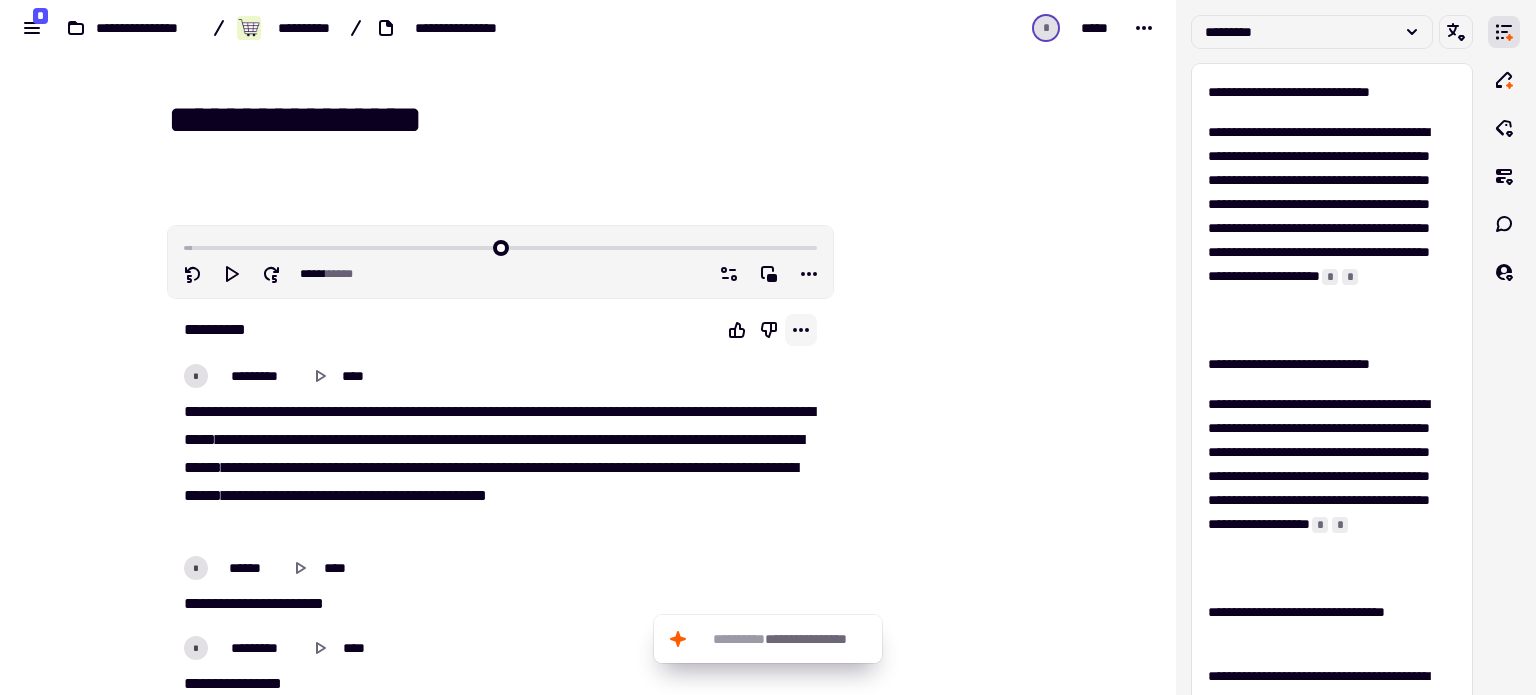click 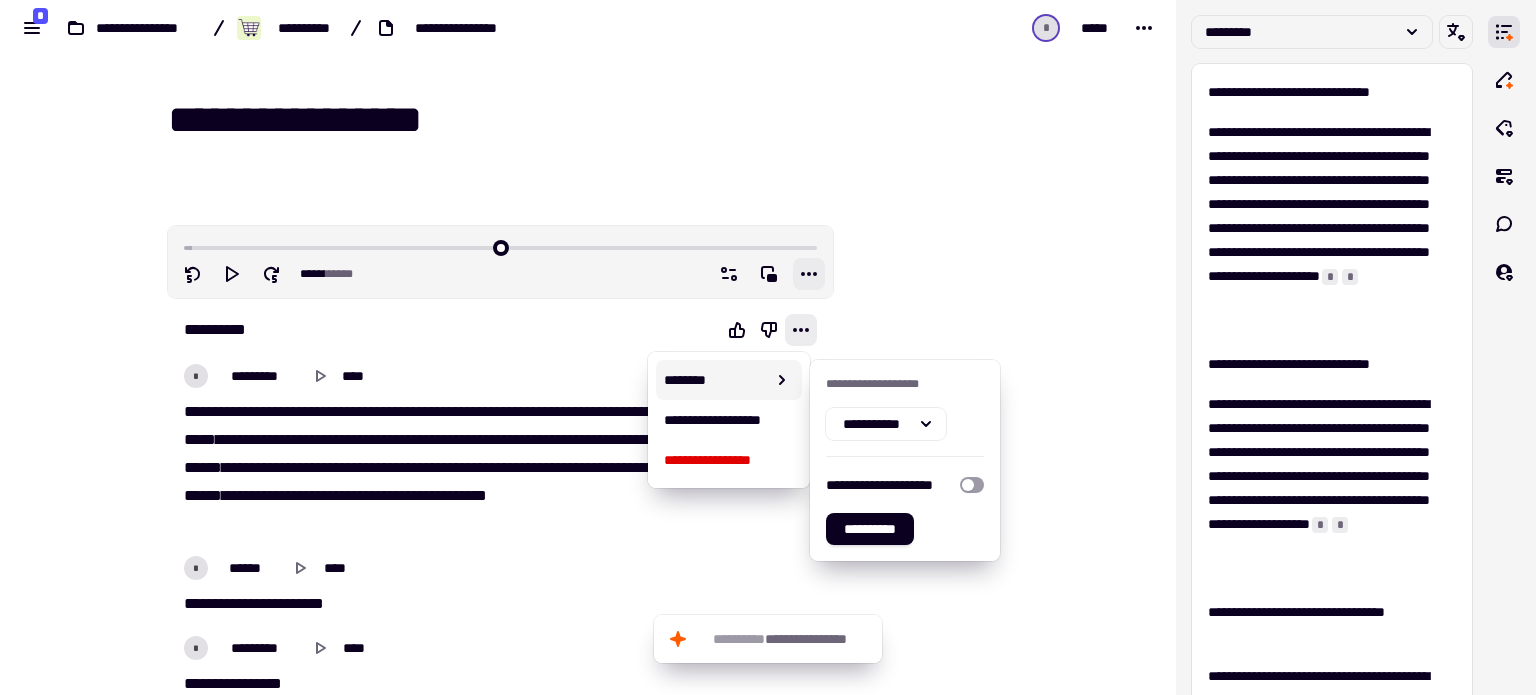 click 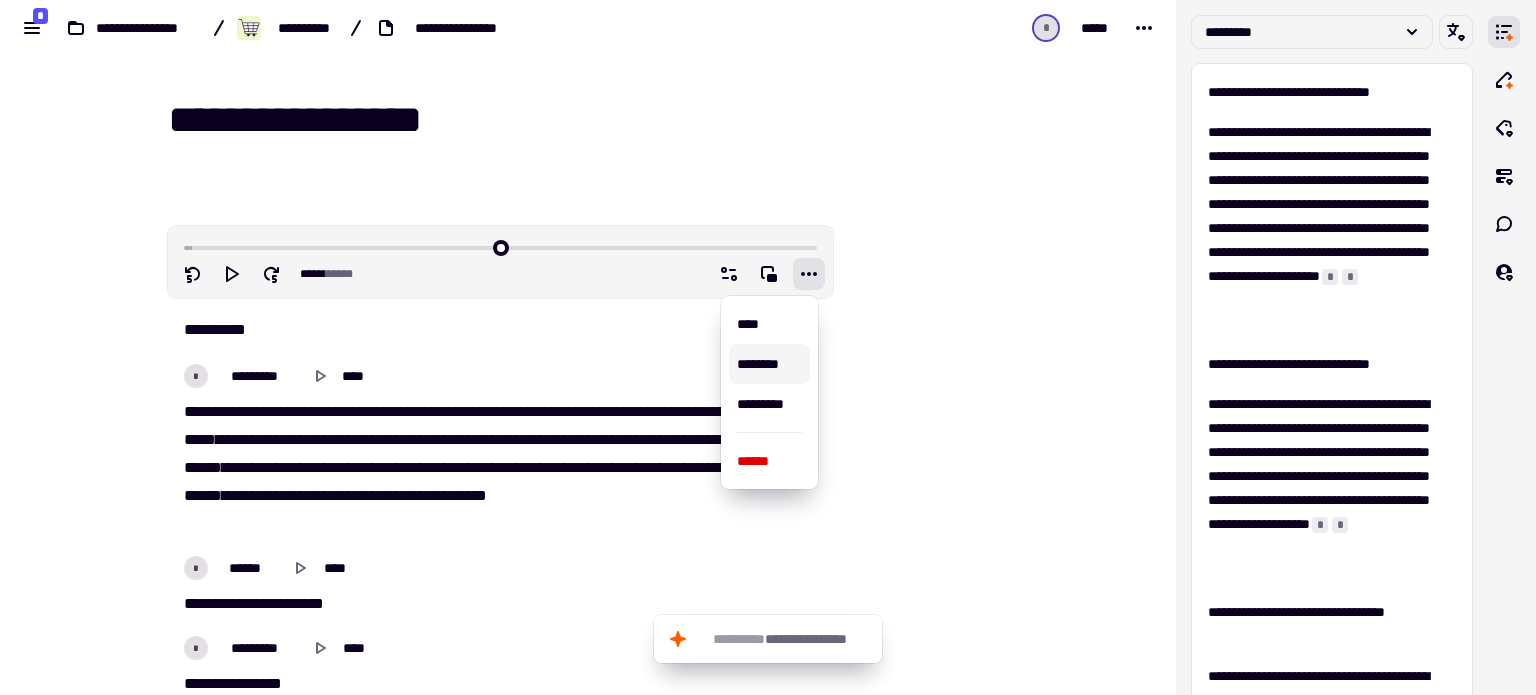 click at bounding box center [934, 1952] 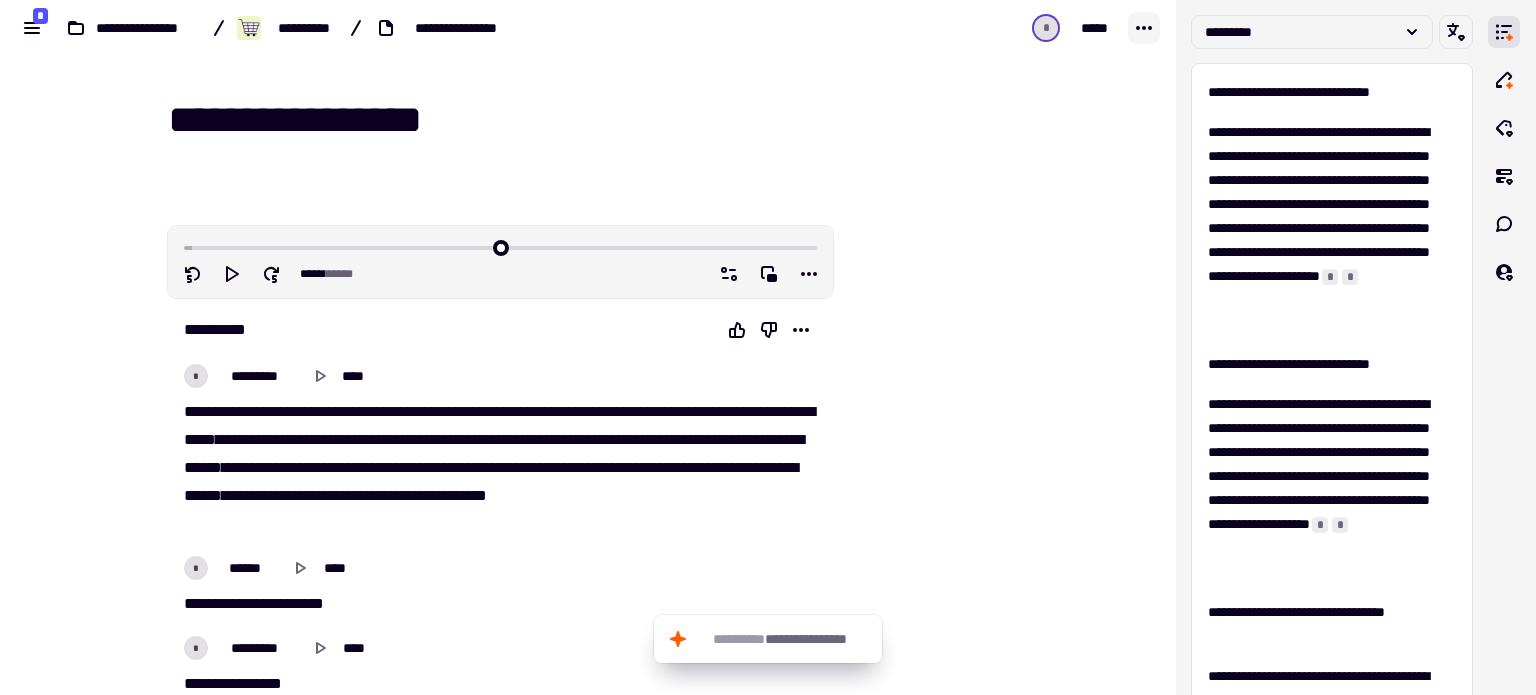 click 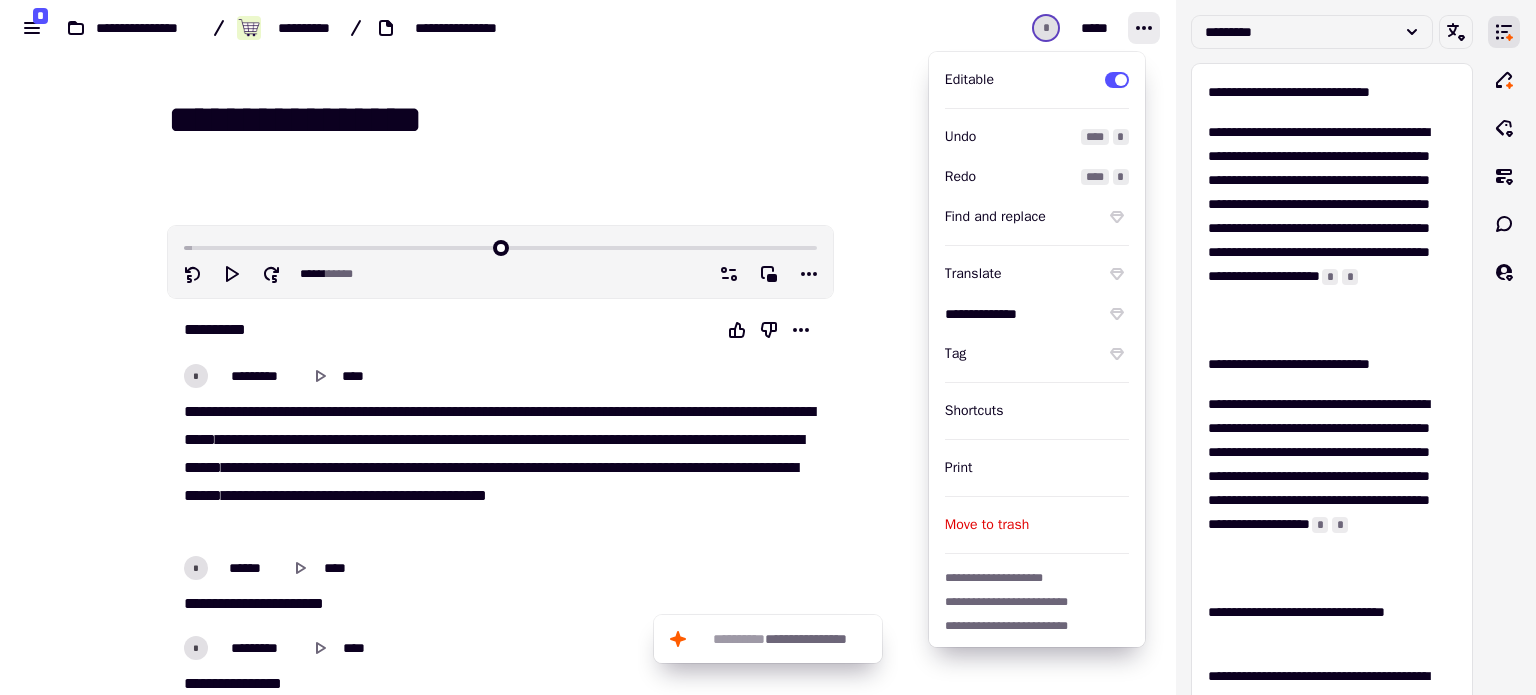 click on "* *****" at bounding box center [970, 28] 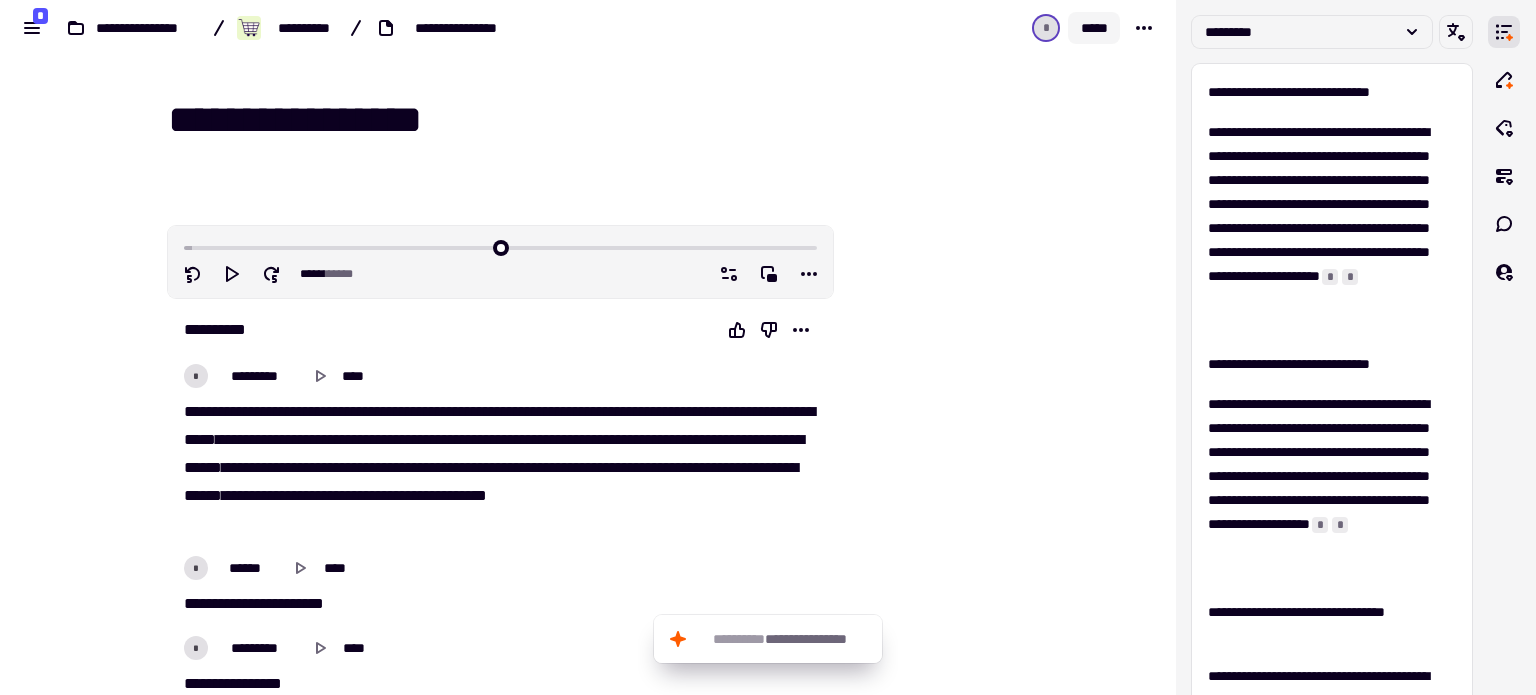 click on "*****" 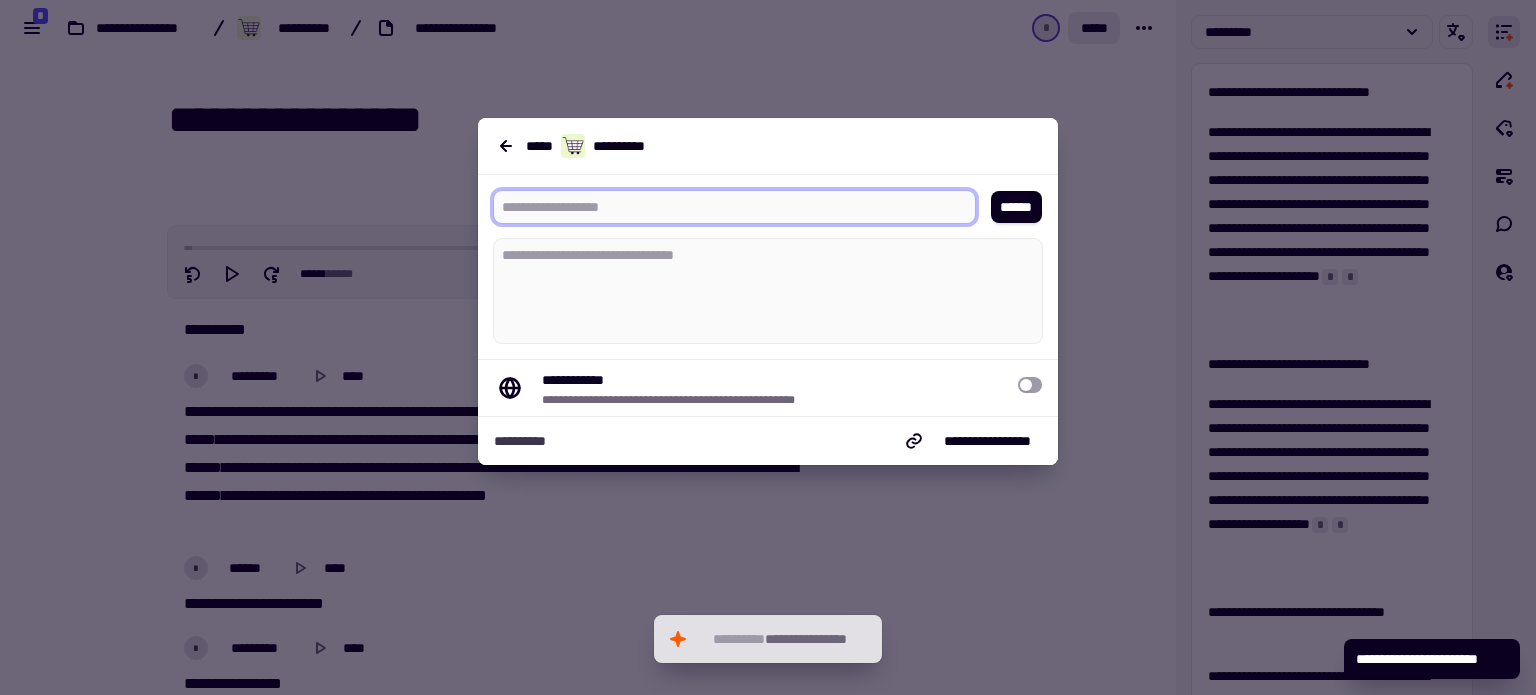 click at bounding box center (726, 207) 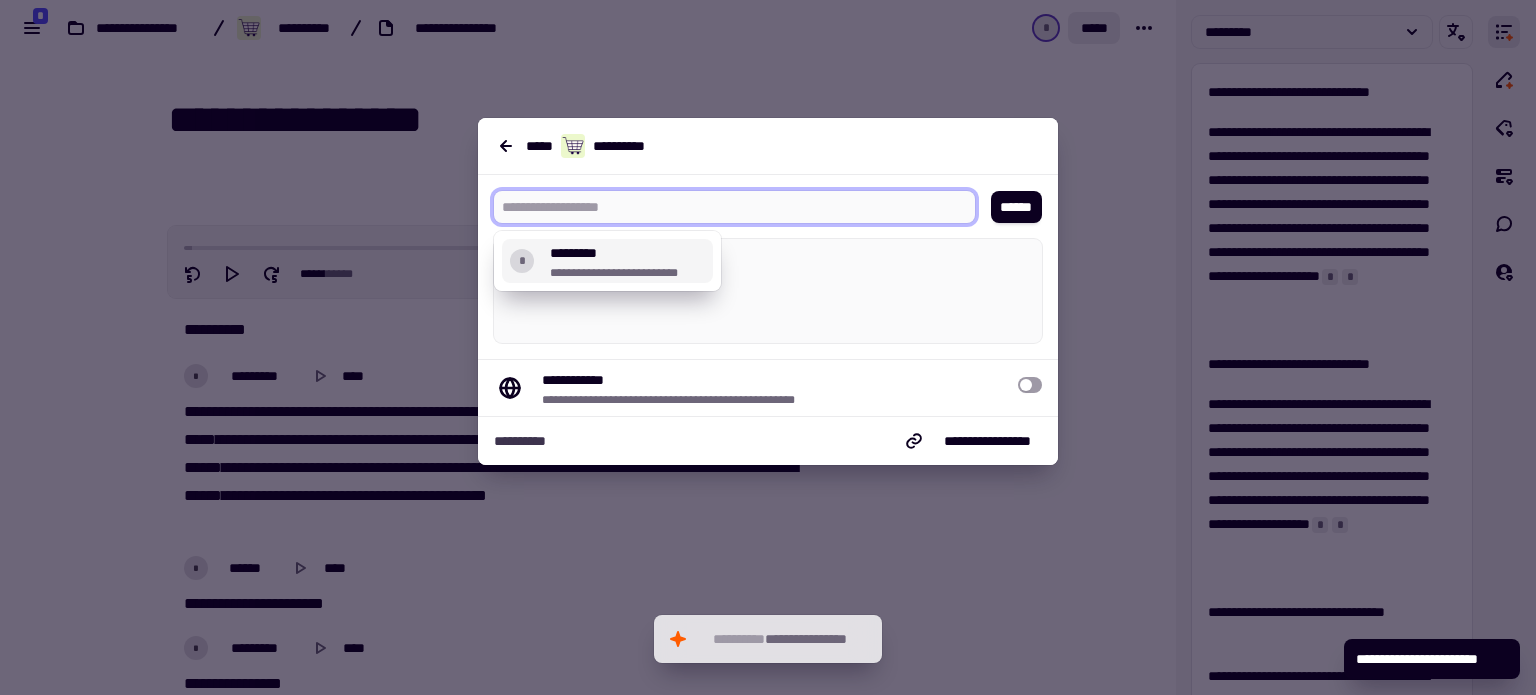 click on "**********" at bounding box center [627, 273] 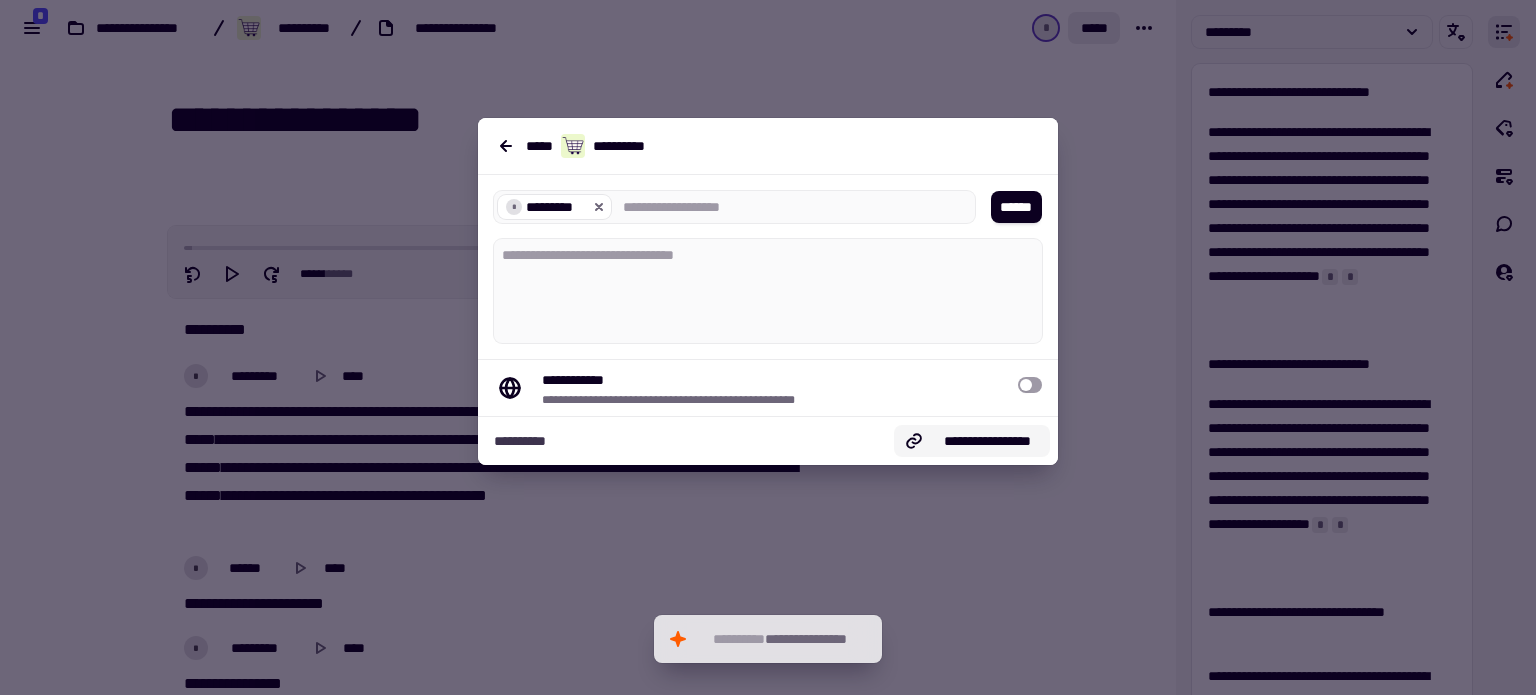 click on "**********" 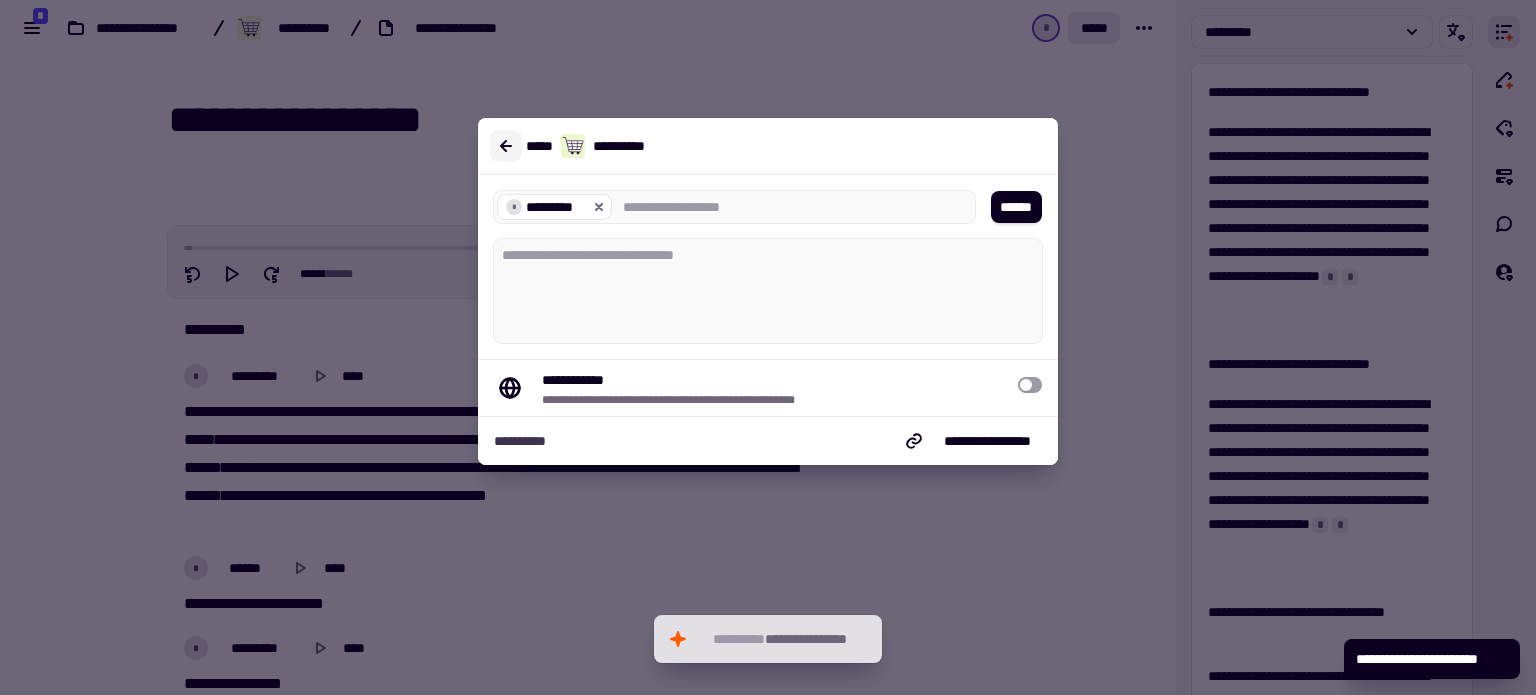 click 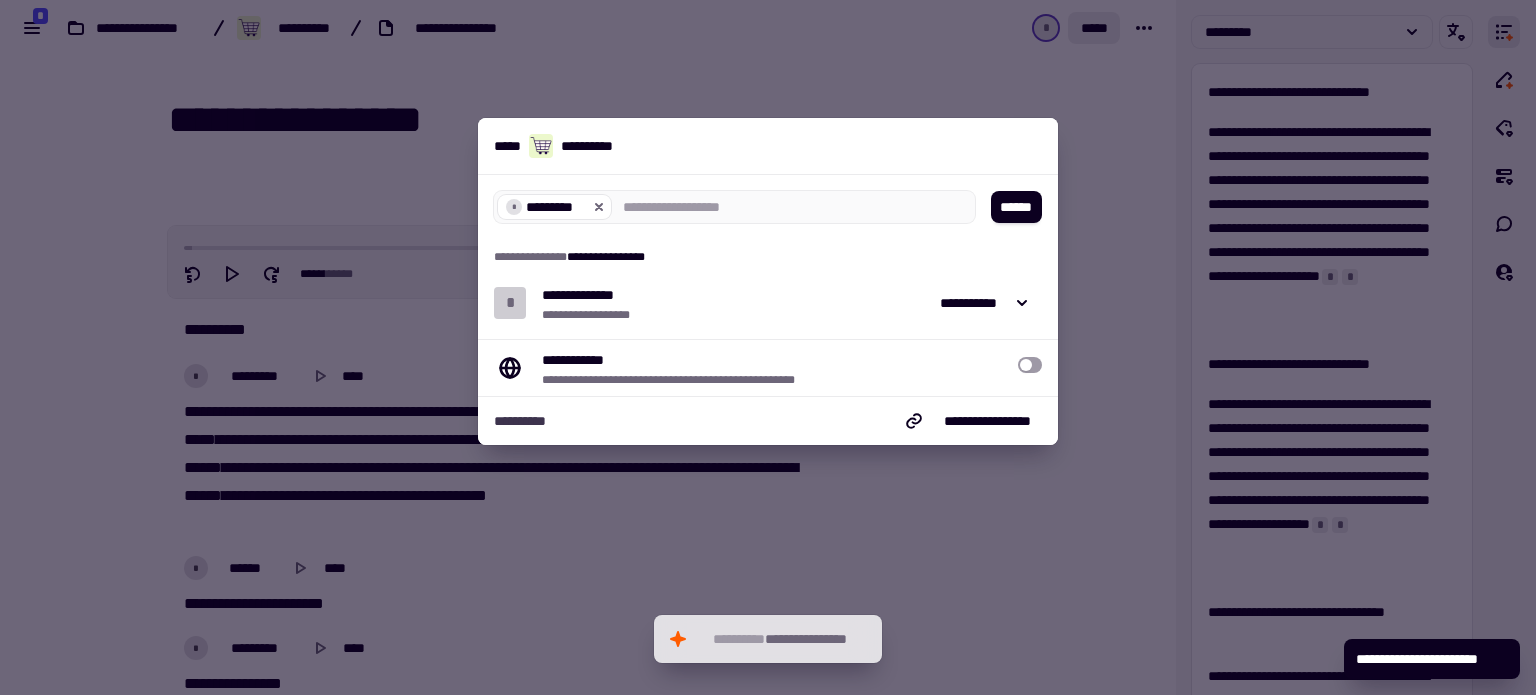 click at bounding box center [768, 347] 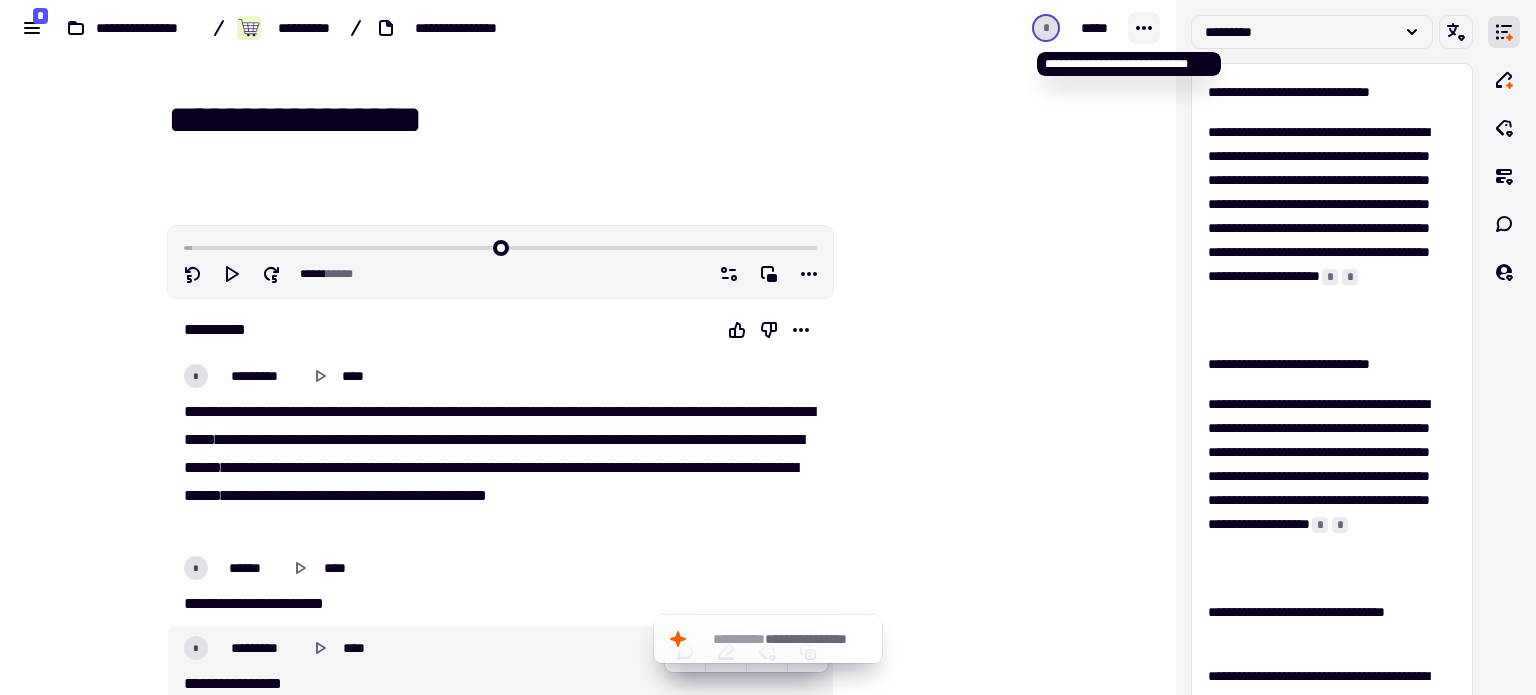 click 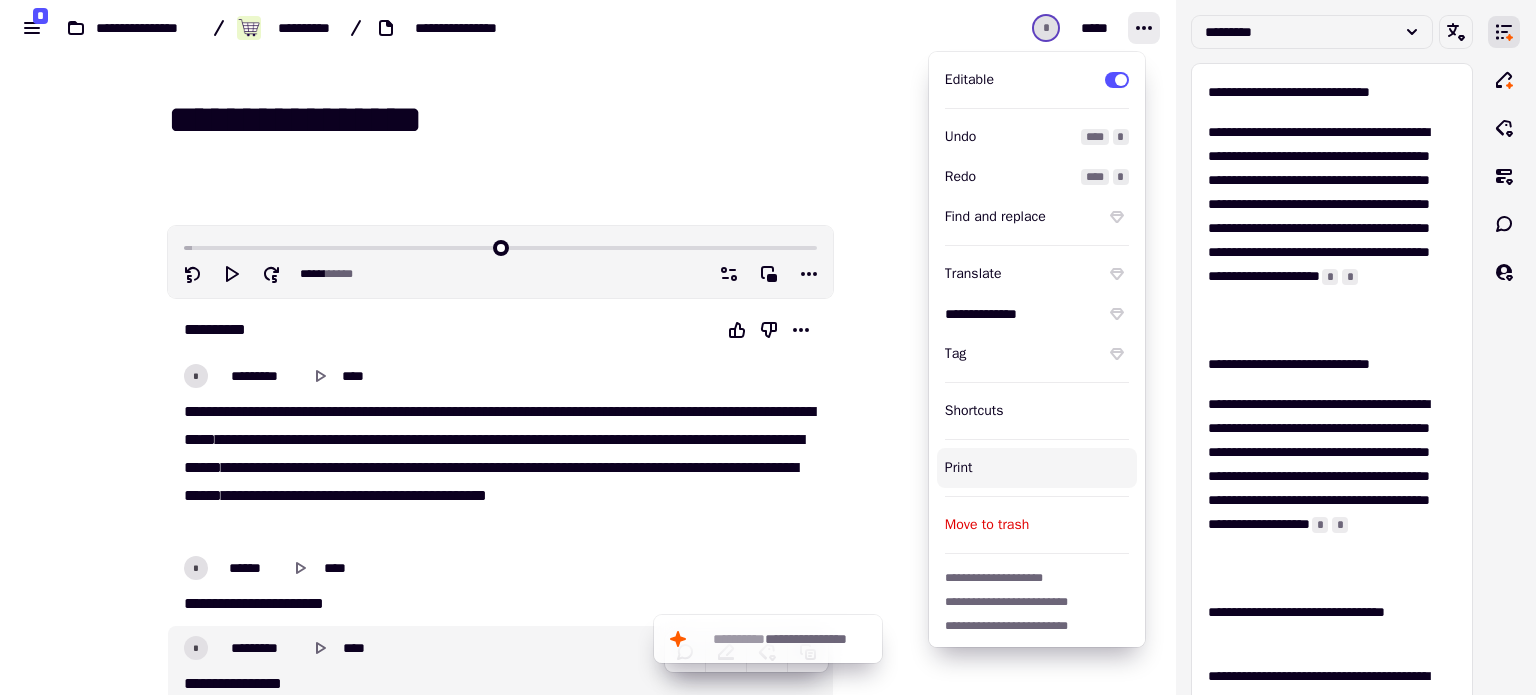 click on "Print" at bounding box center [1037, 468] 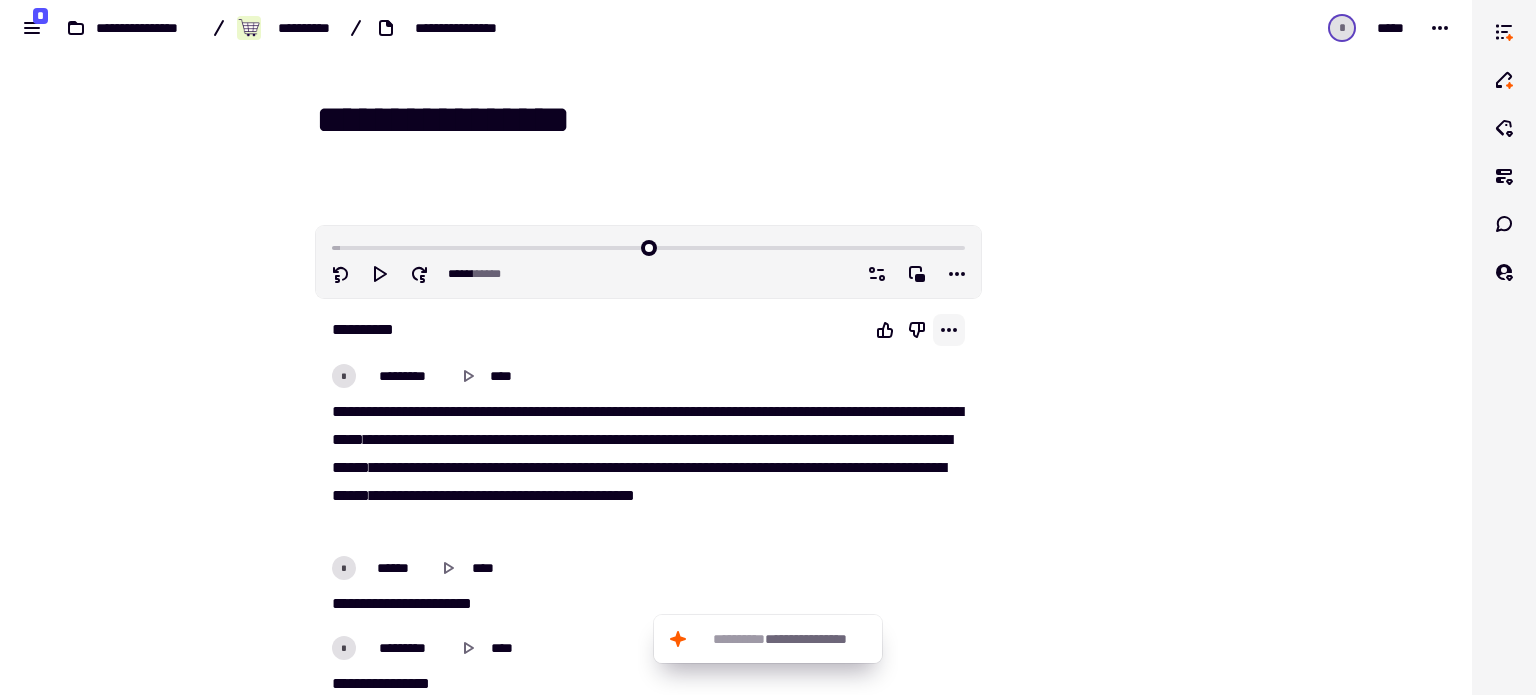 click 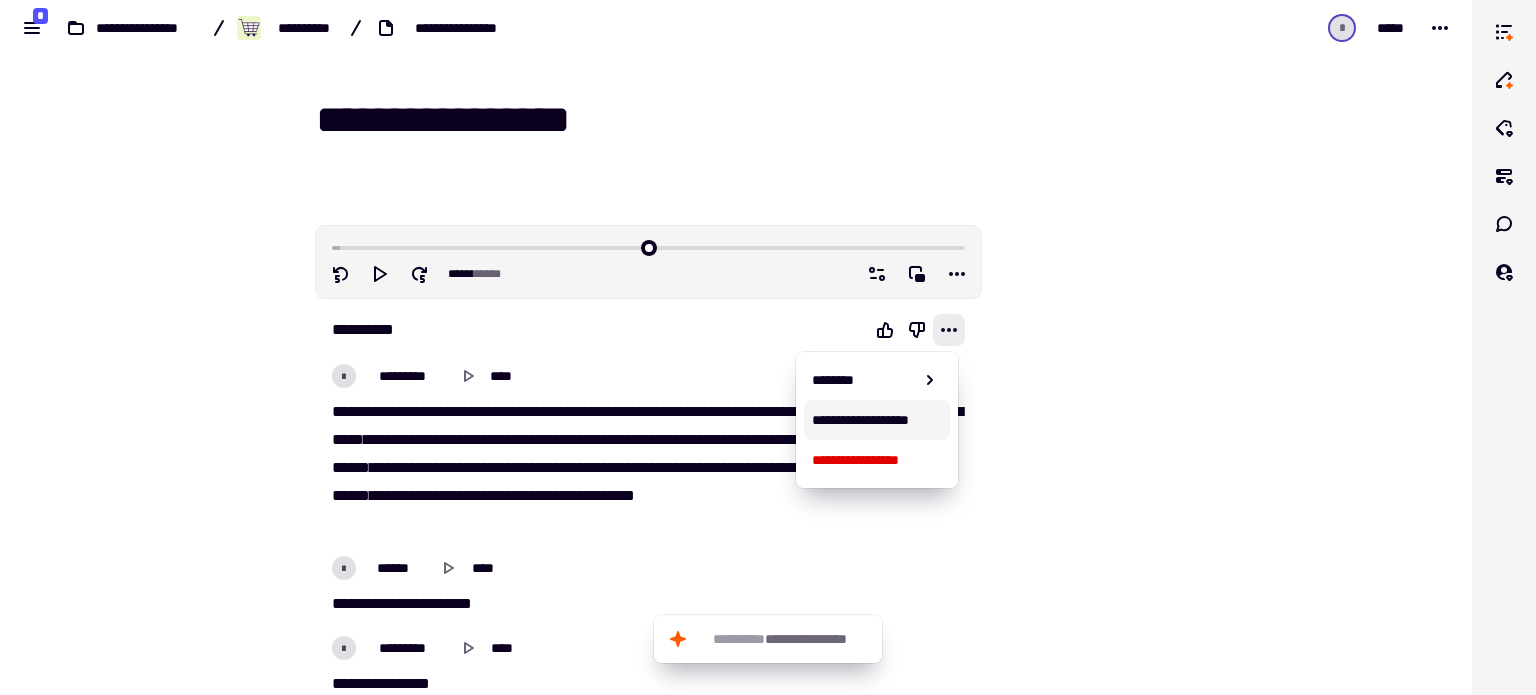 click on "**********" at bounding box center (876, 420) 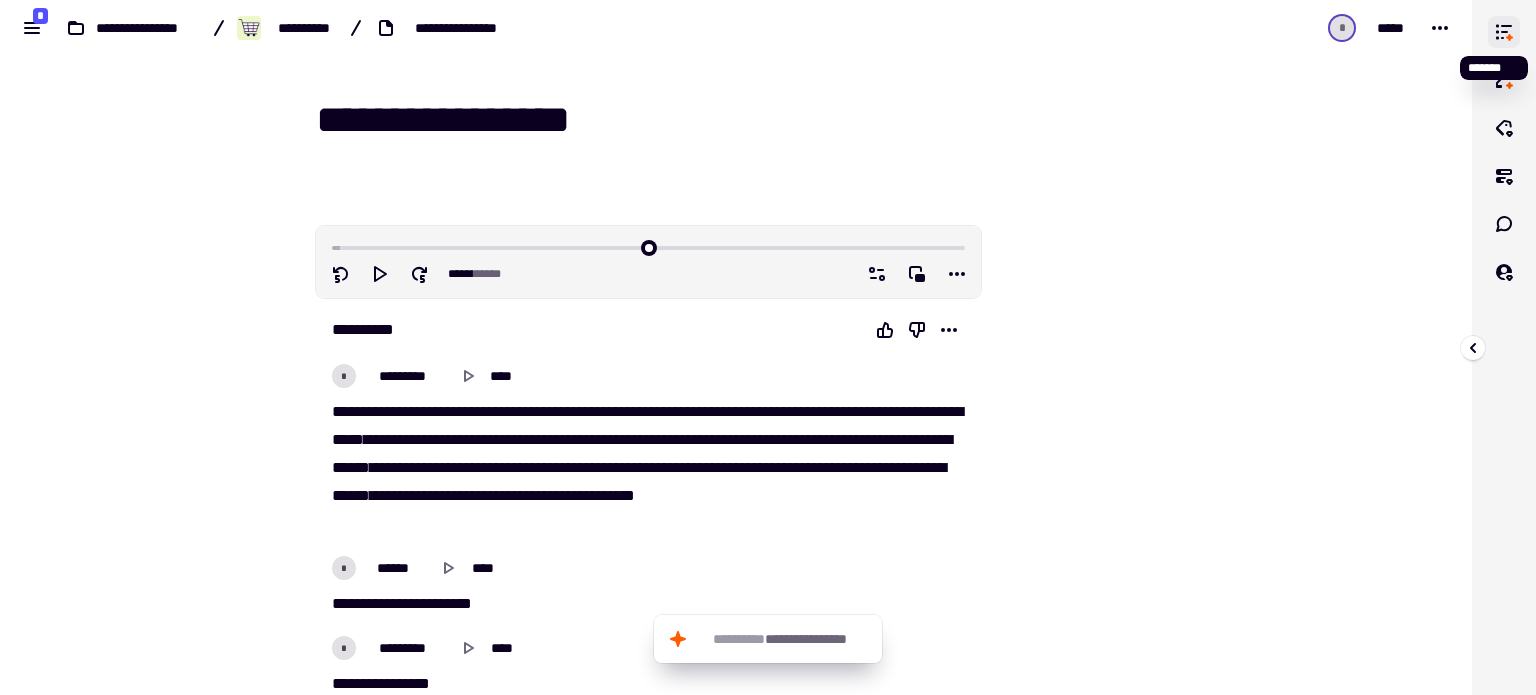click 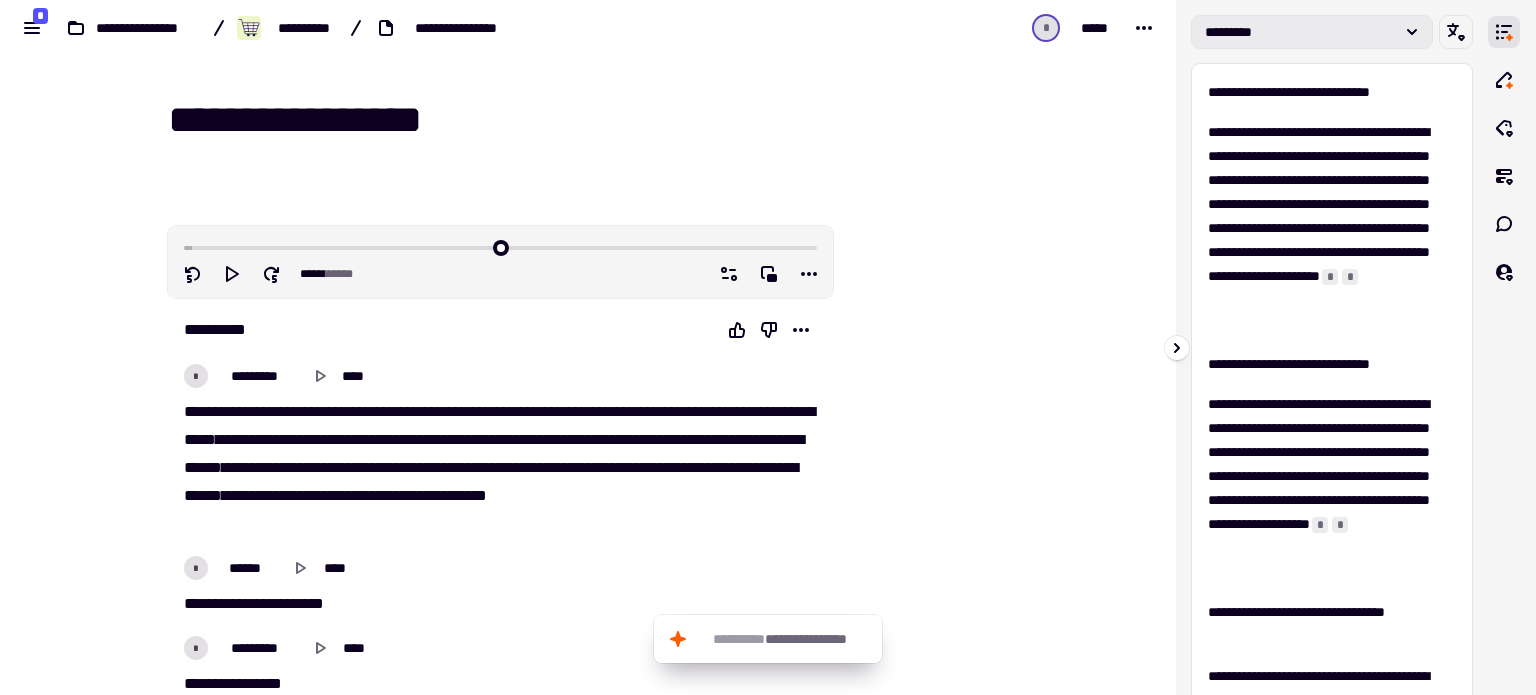 click 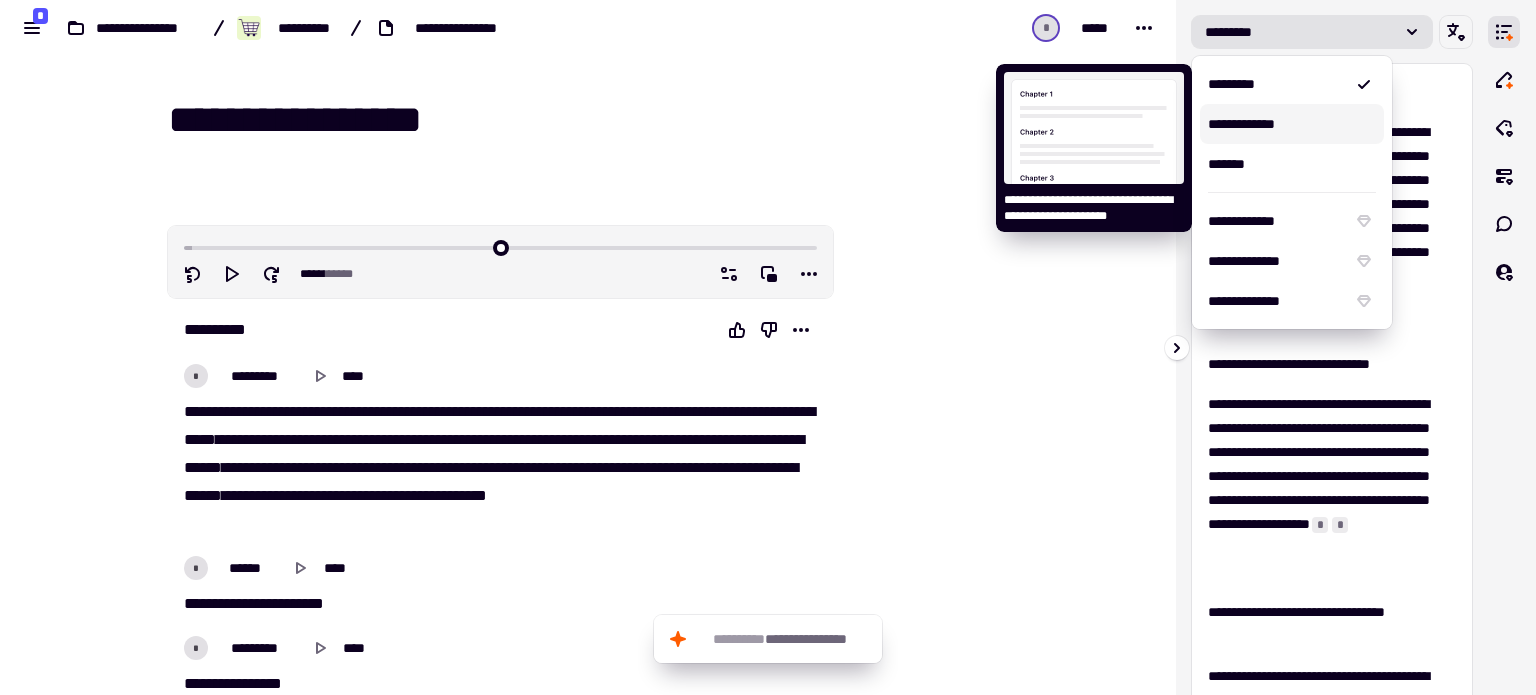click on "**********" at bounding box center (1292, 124) 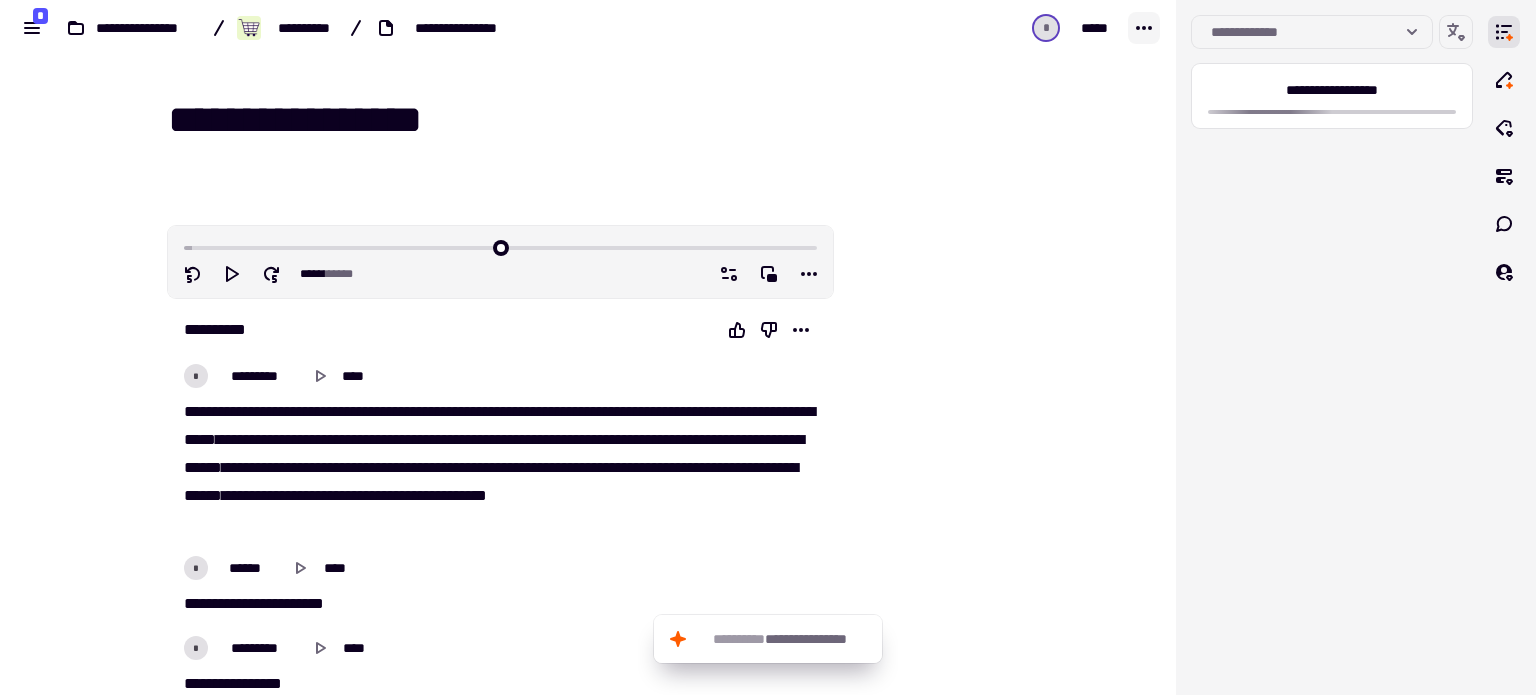 click 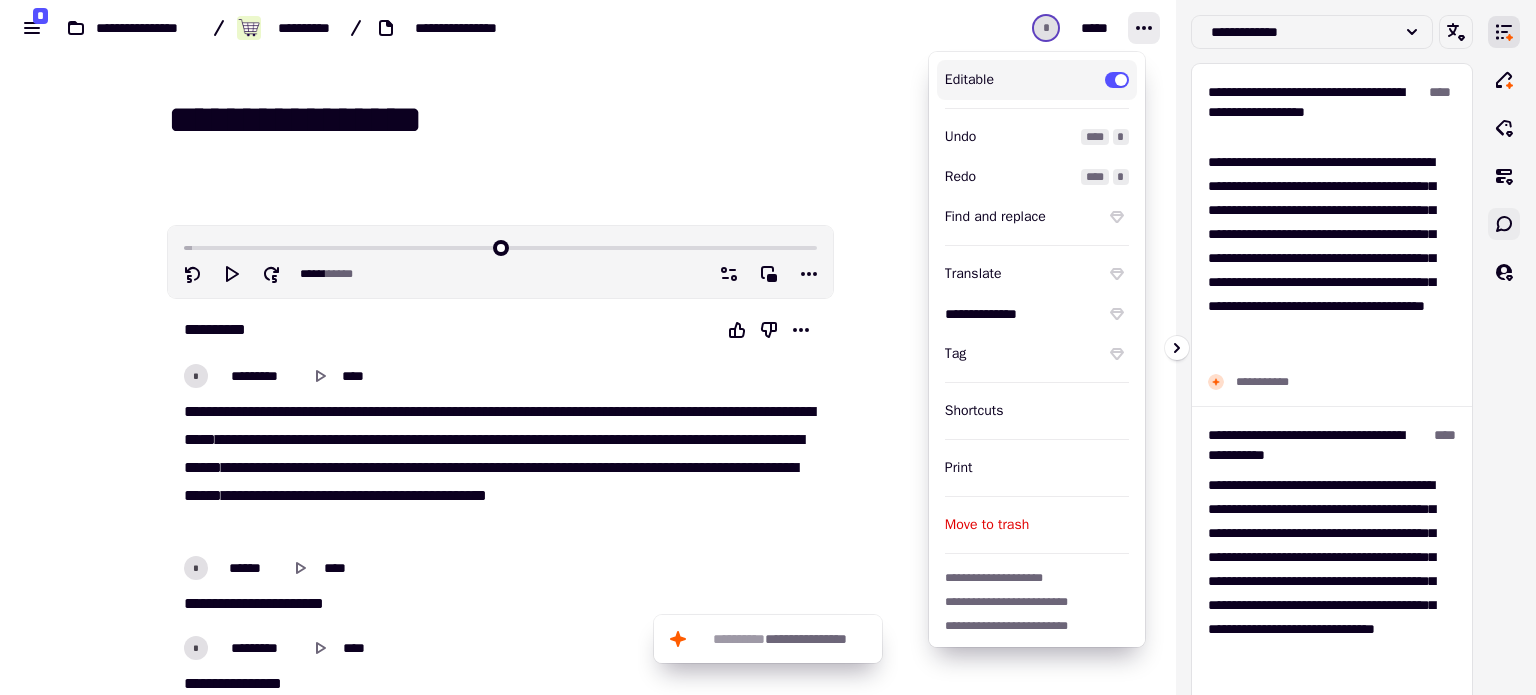 click 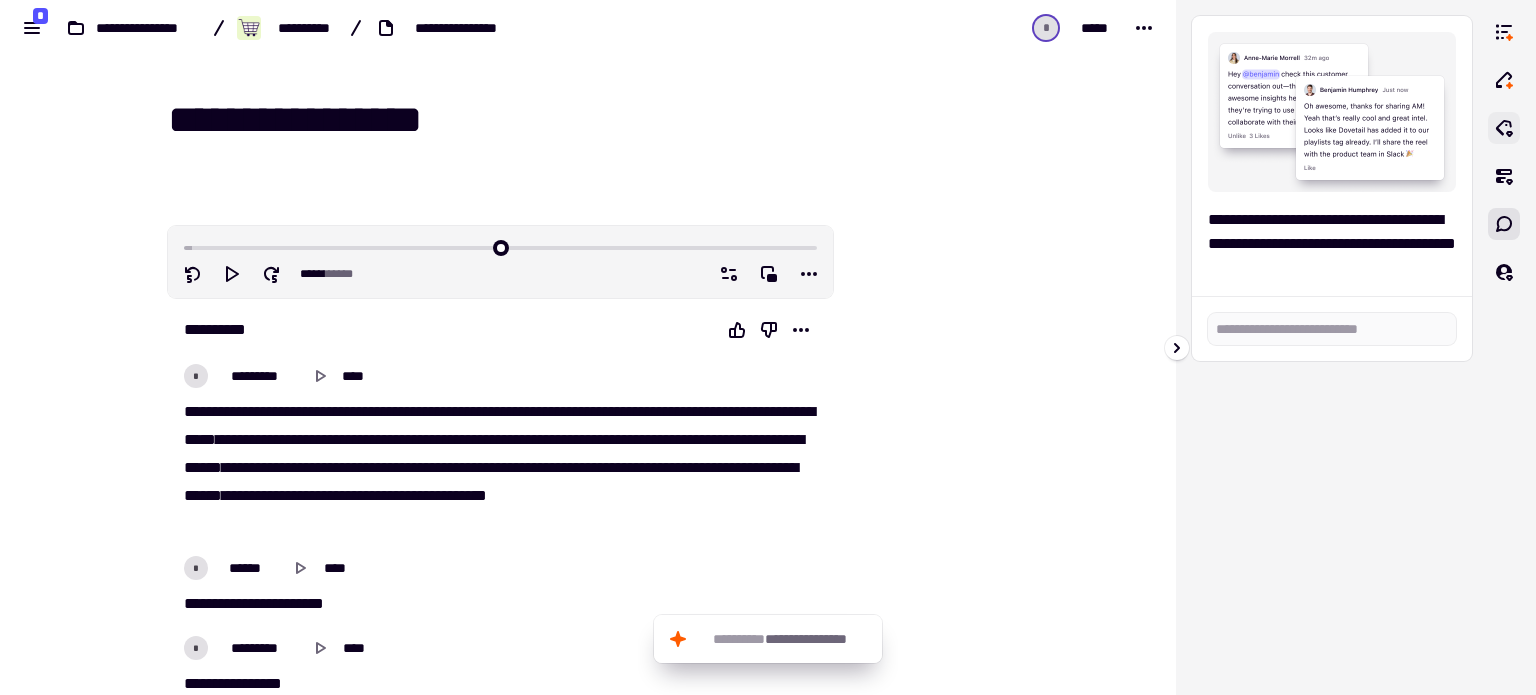 click 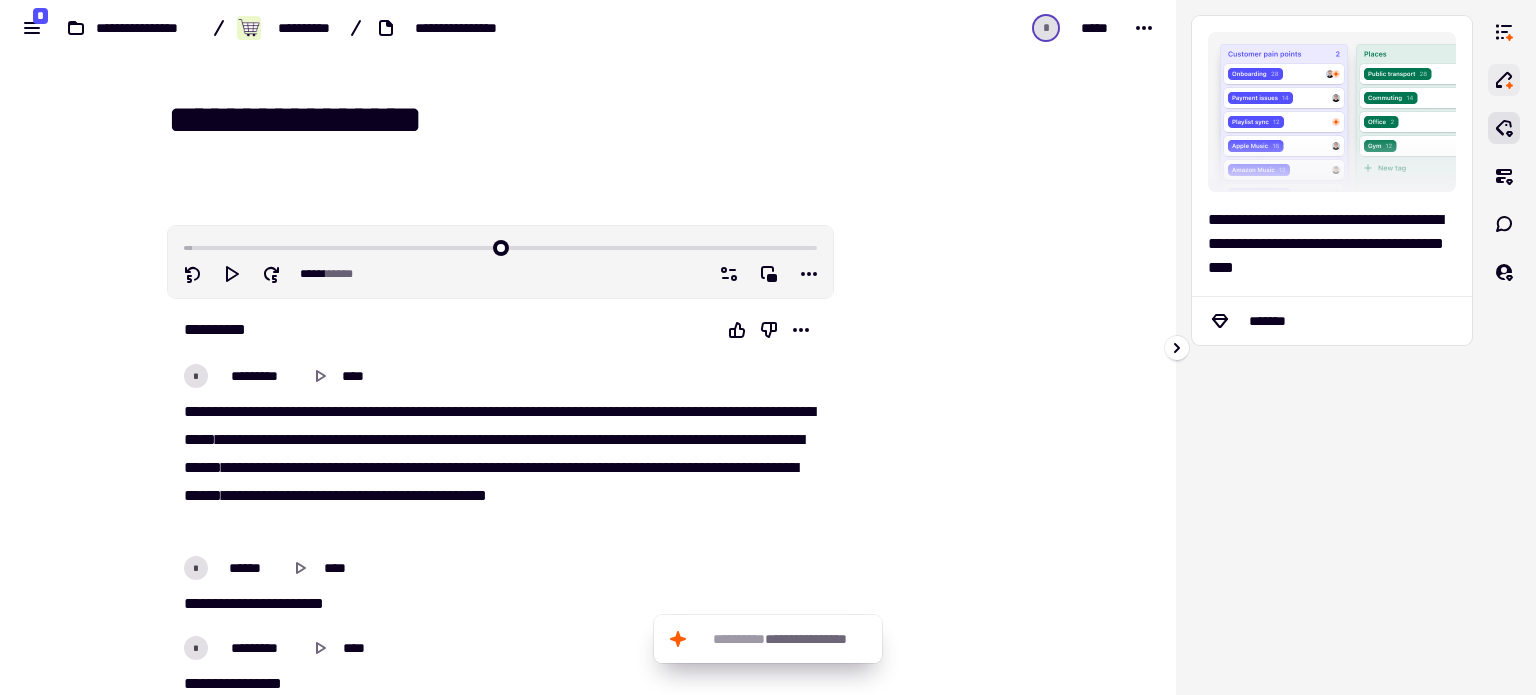 click 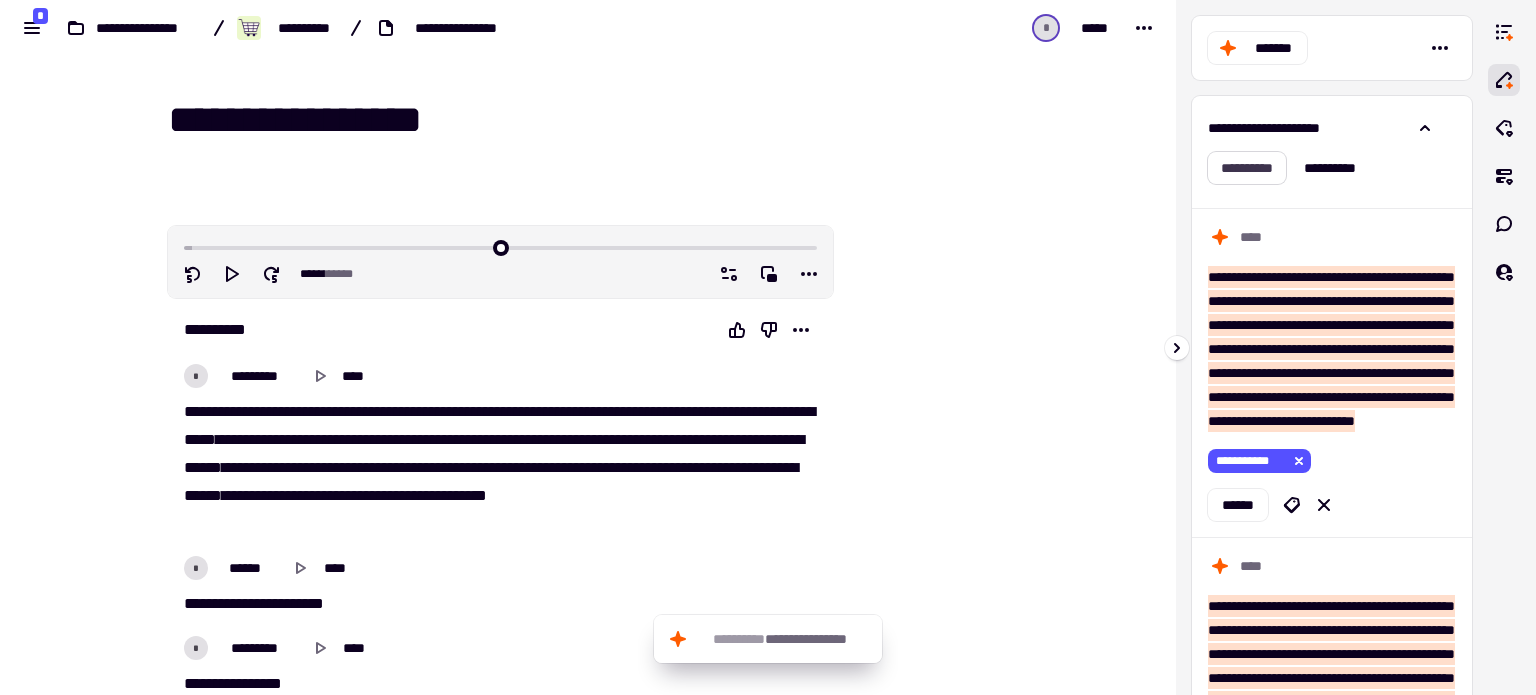 click on "**********" 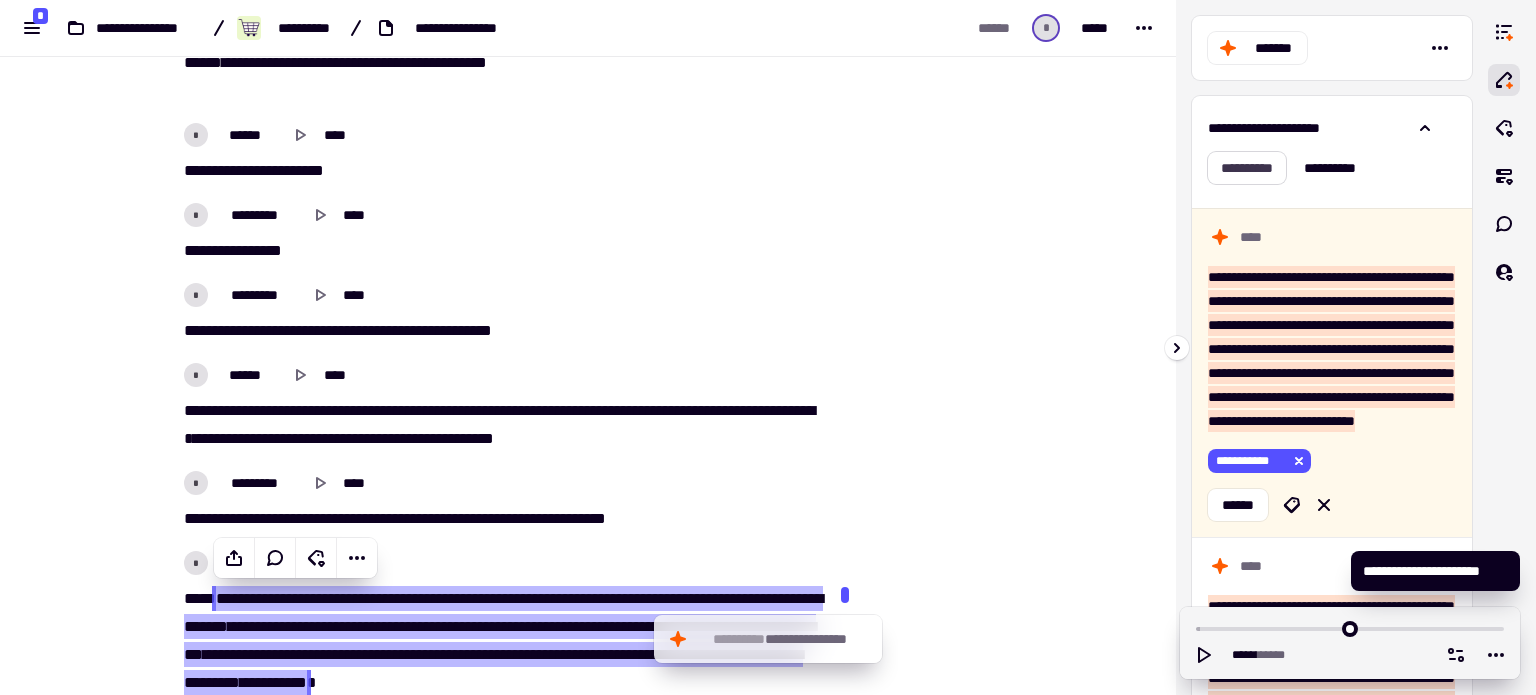 scroll, scrollTop: 668, scrollLeft: 0, axis: vertical 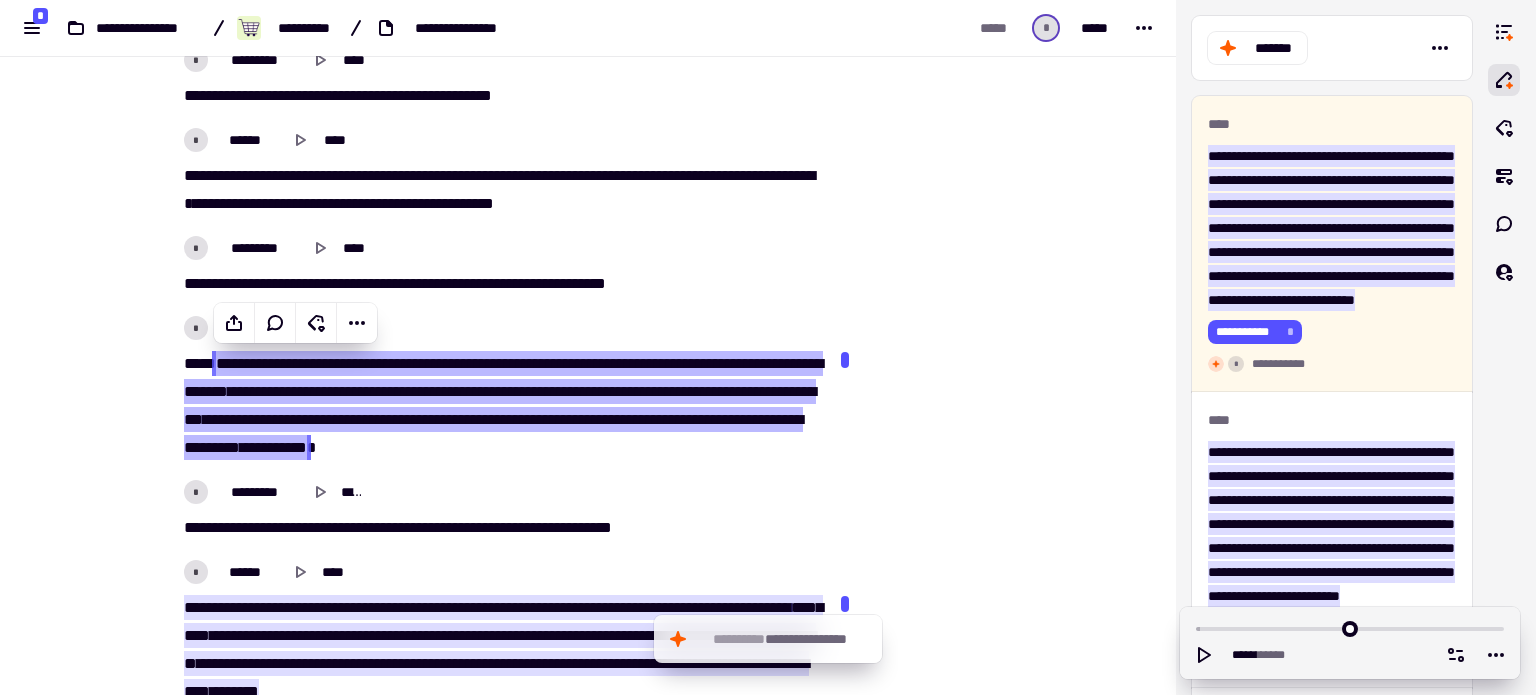 click on "**********" at bounding box center (588, 347) 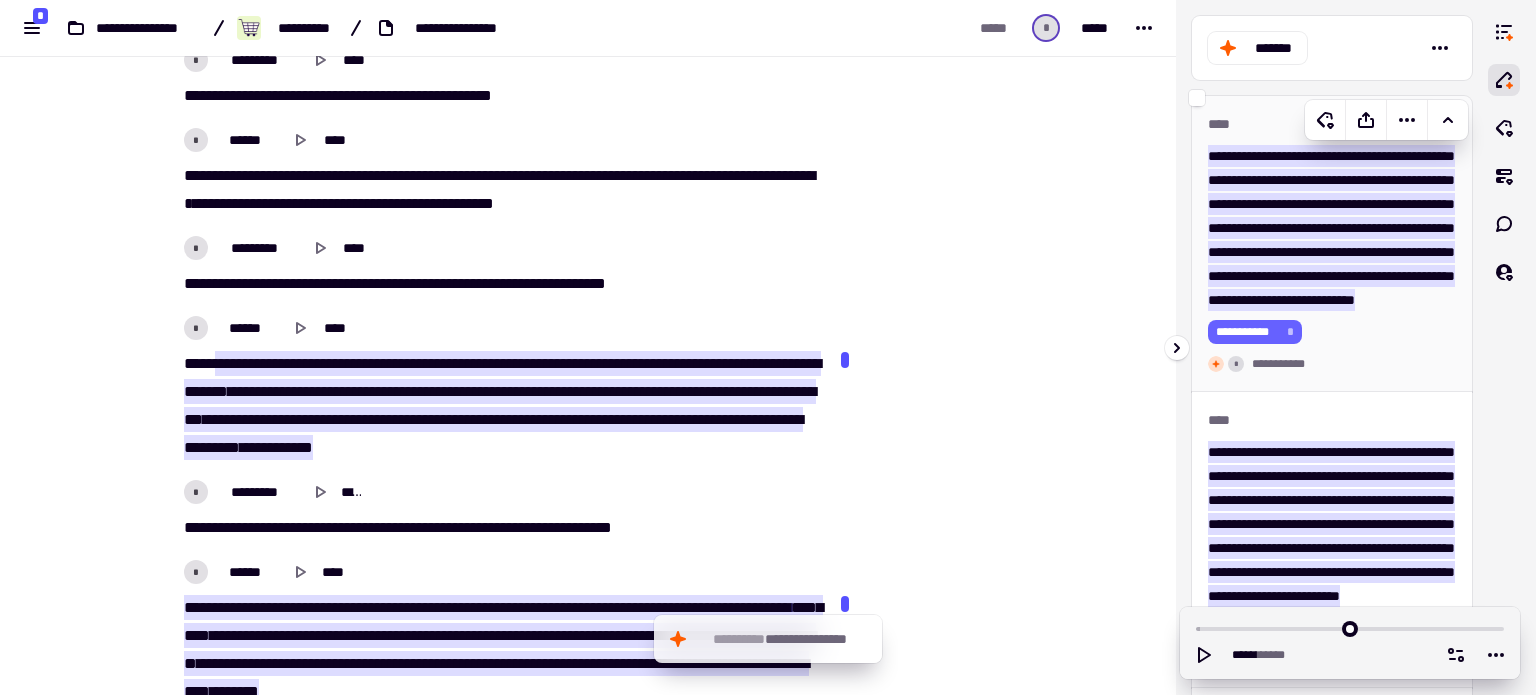 click on "**********" at bounding box center (1247, 332) 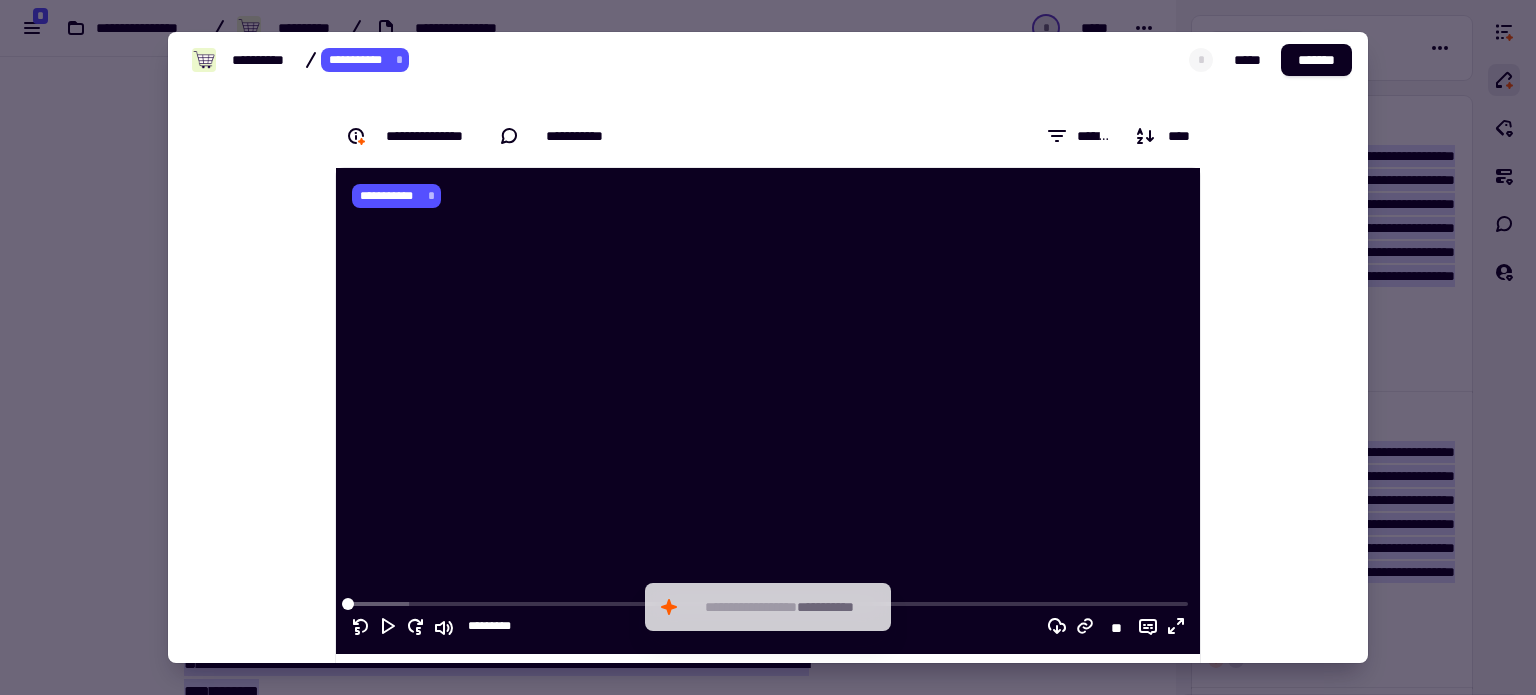 click at bounding box center [768, 347] 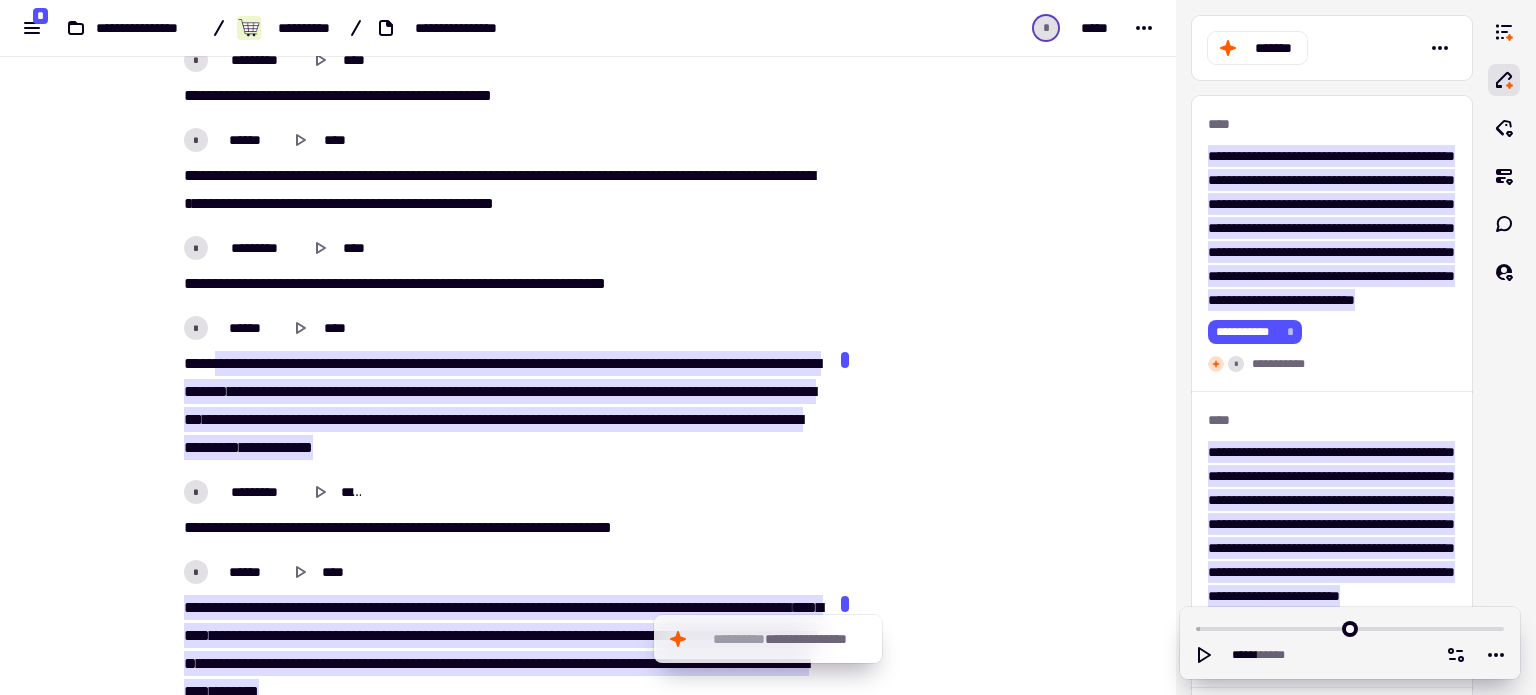 click on "**********" at bounding box center (588, 1275) 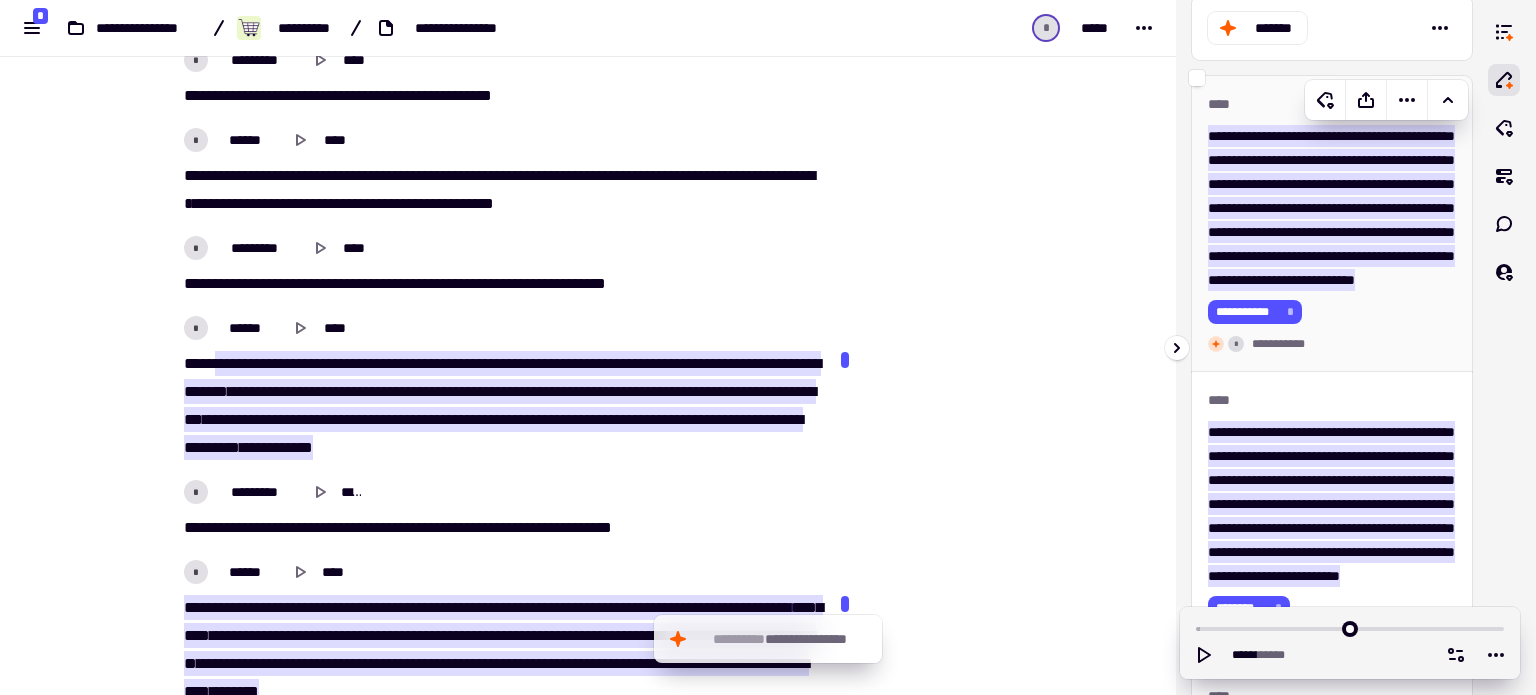 scroll, scrollTop: 0, scrollLeft: 0, axis: both 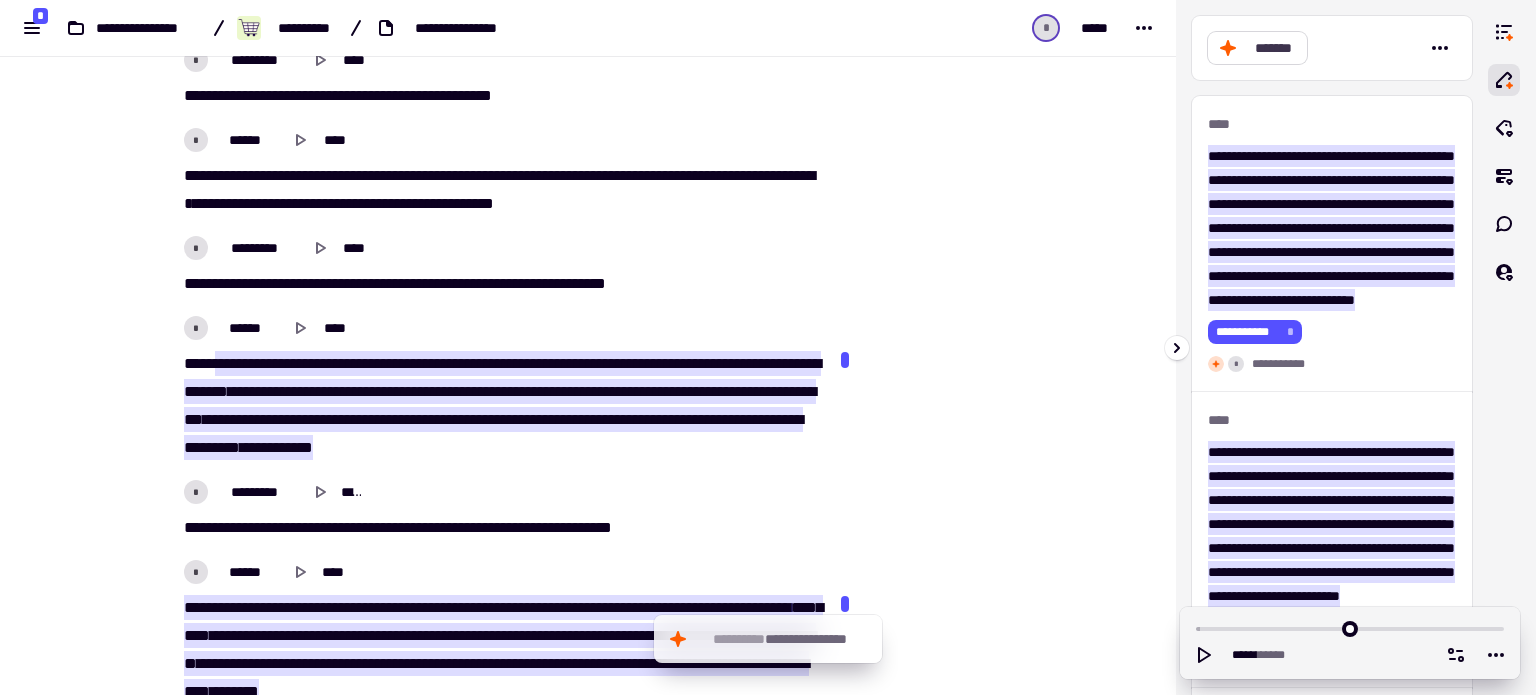 click on "*******" 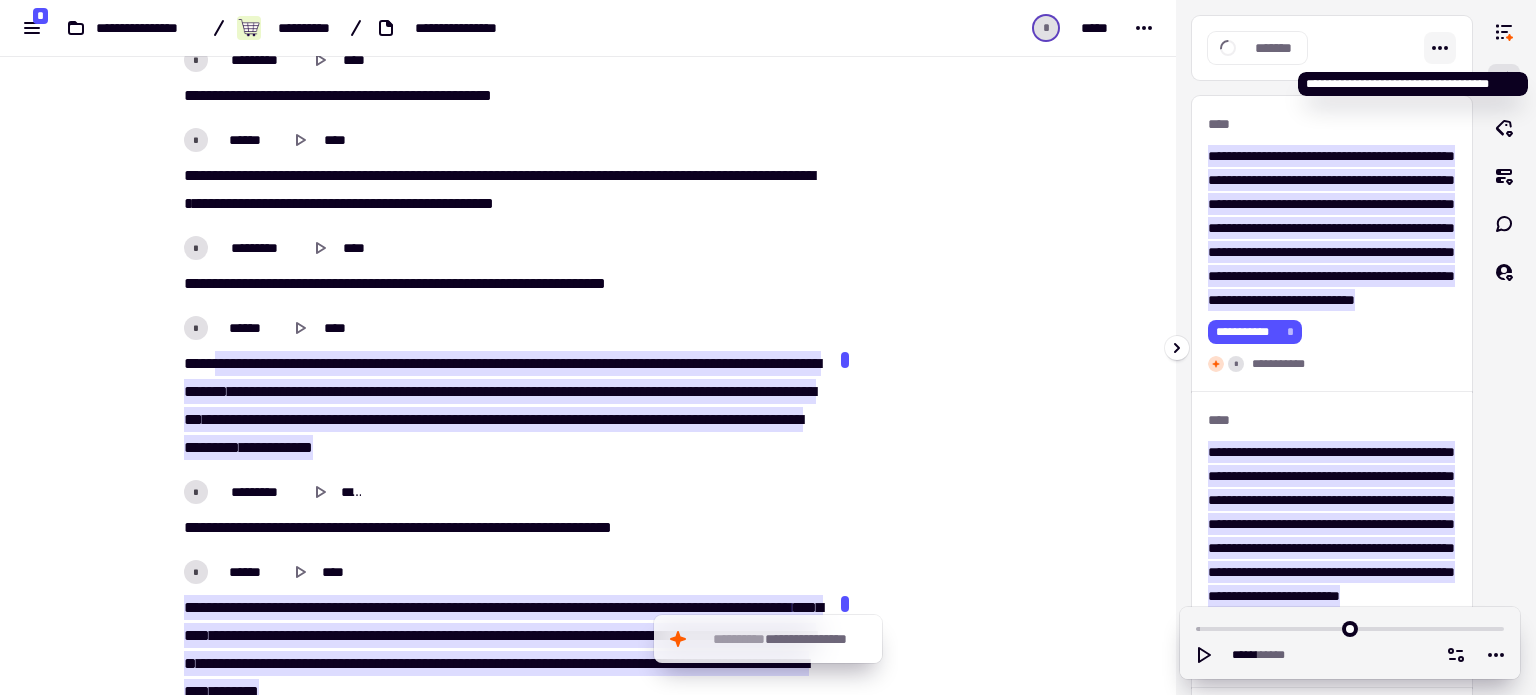 click 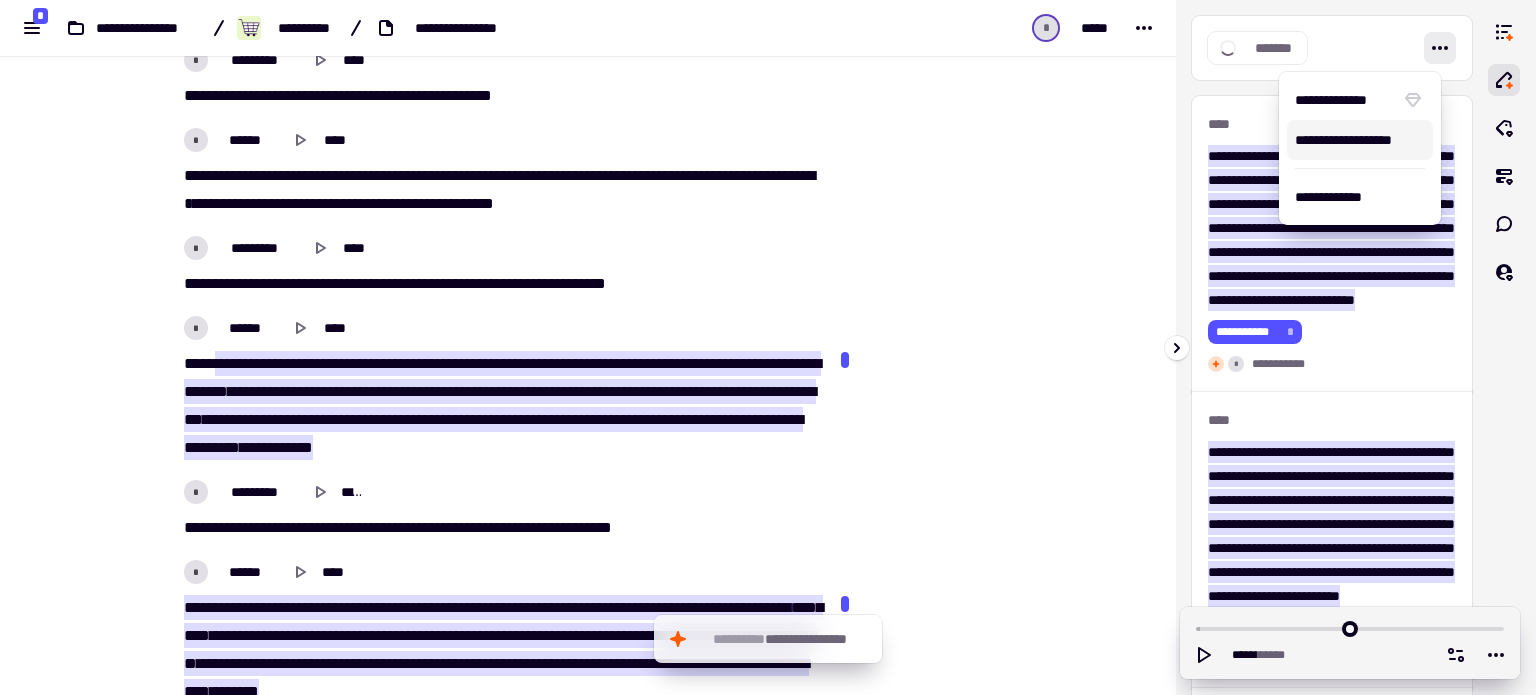 click on "**********" at bounding box center (1360, 140) 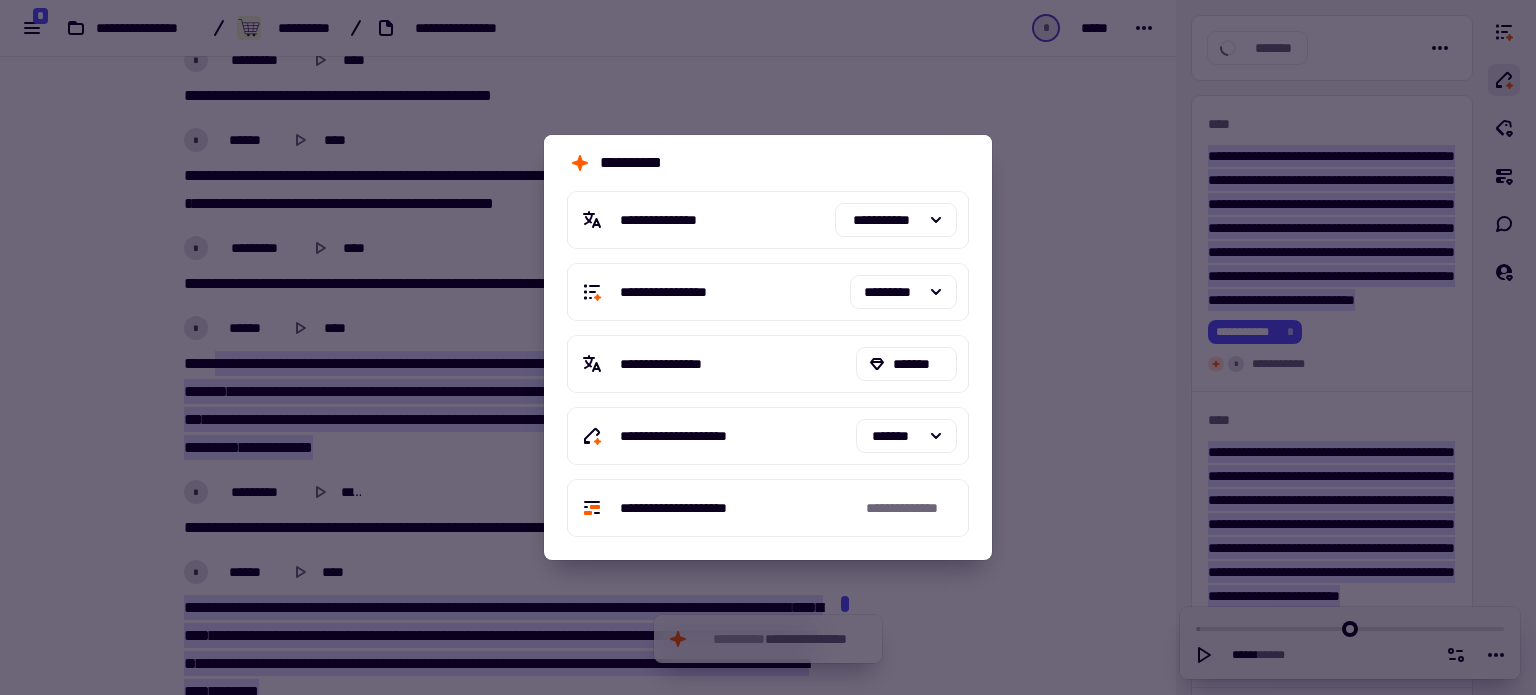 click at bounding box center [768, 347] 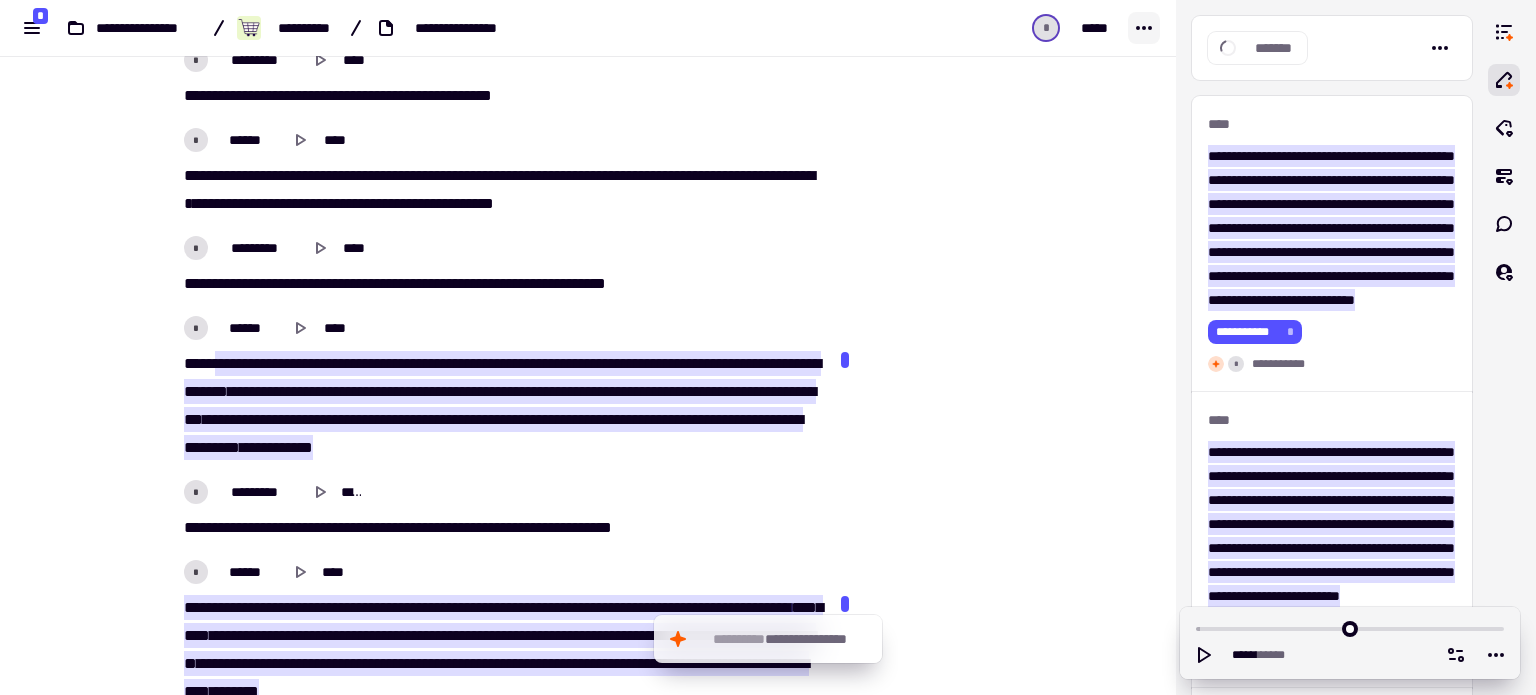 click 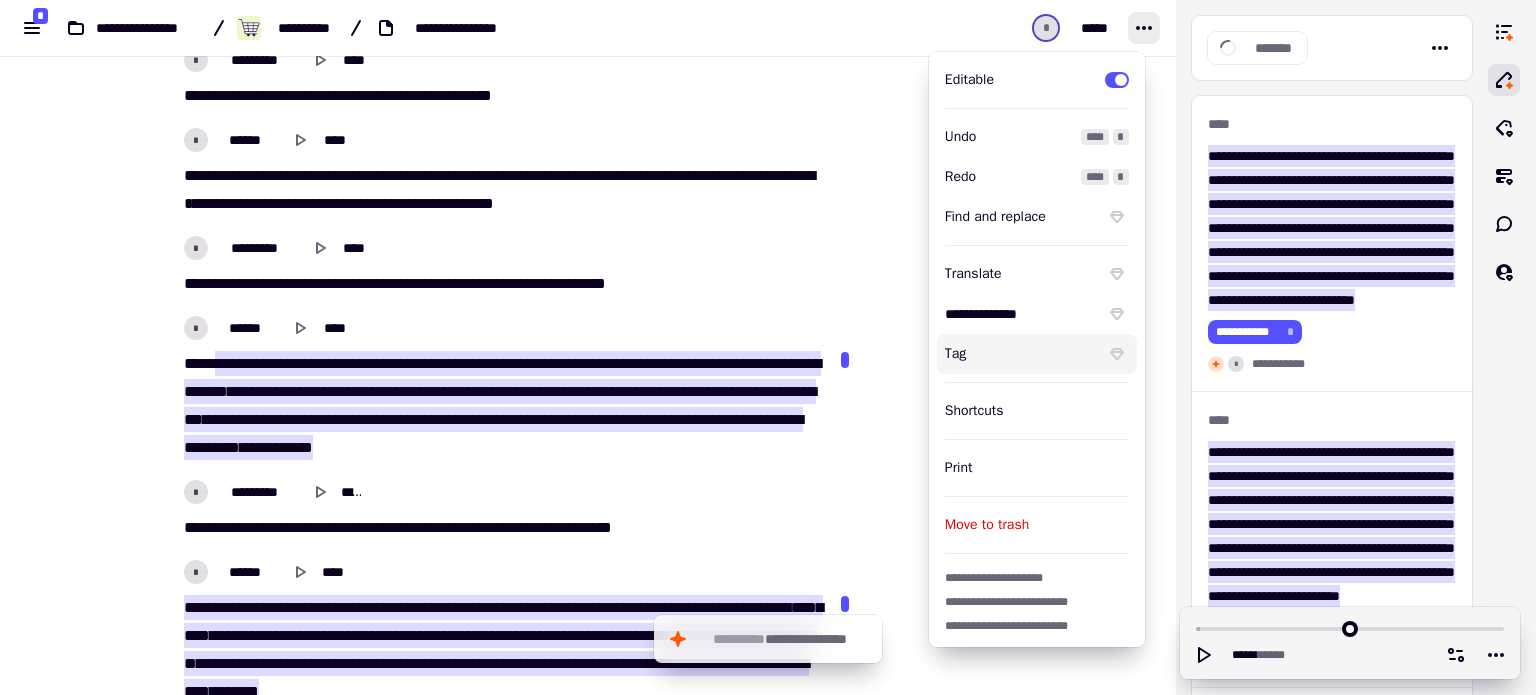 click on "**********" at bounding box center [500, 284] 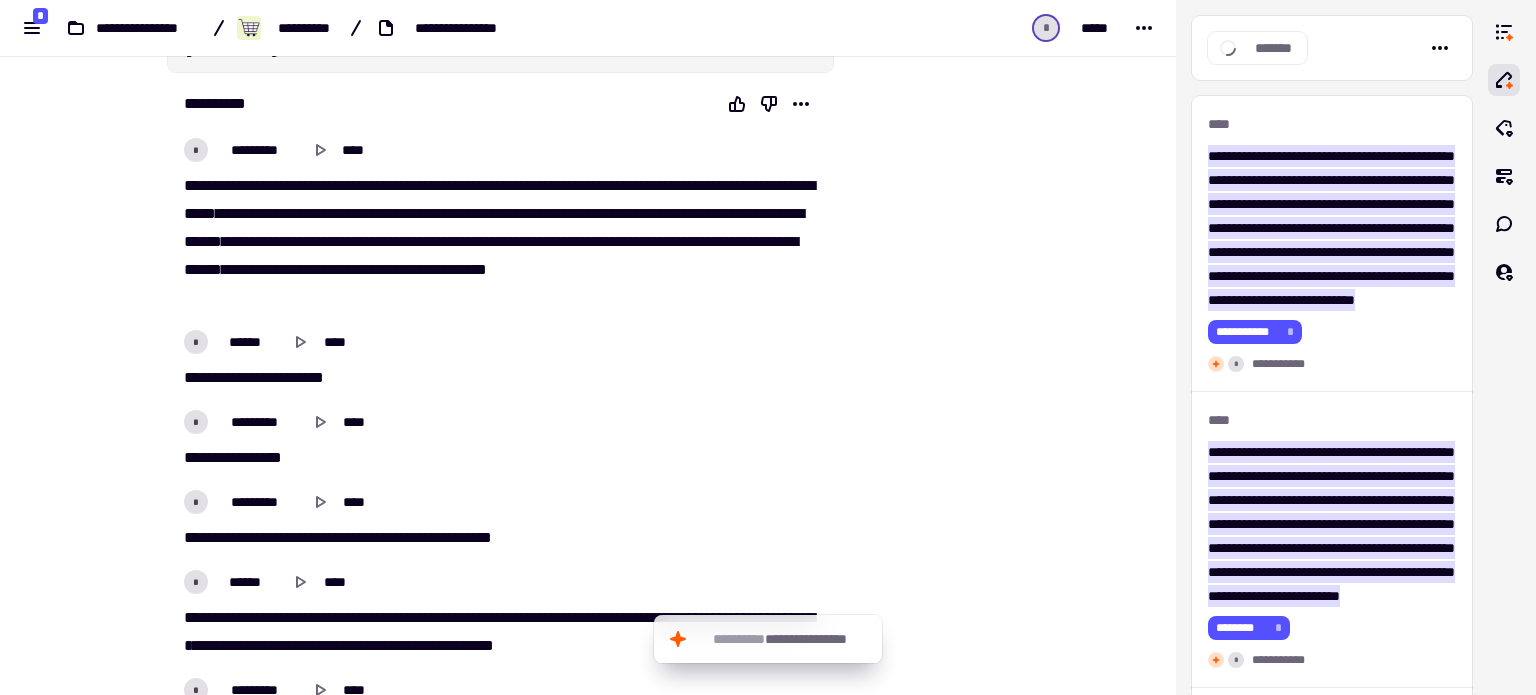 scroll, scrollTop: 0, scrollLeft: 0, axis: both 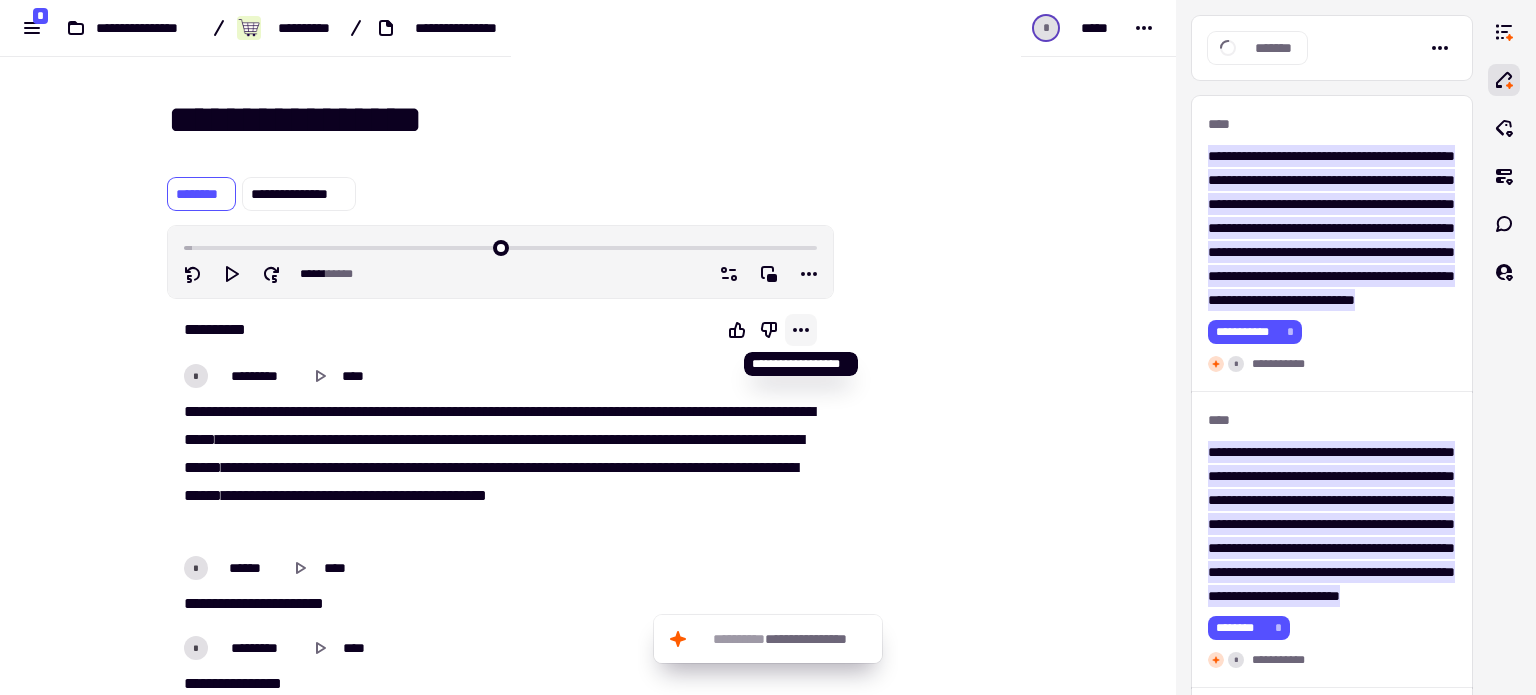 click 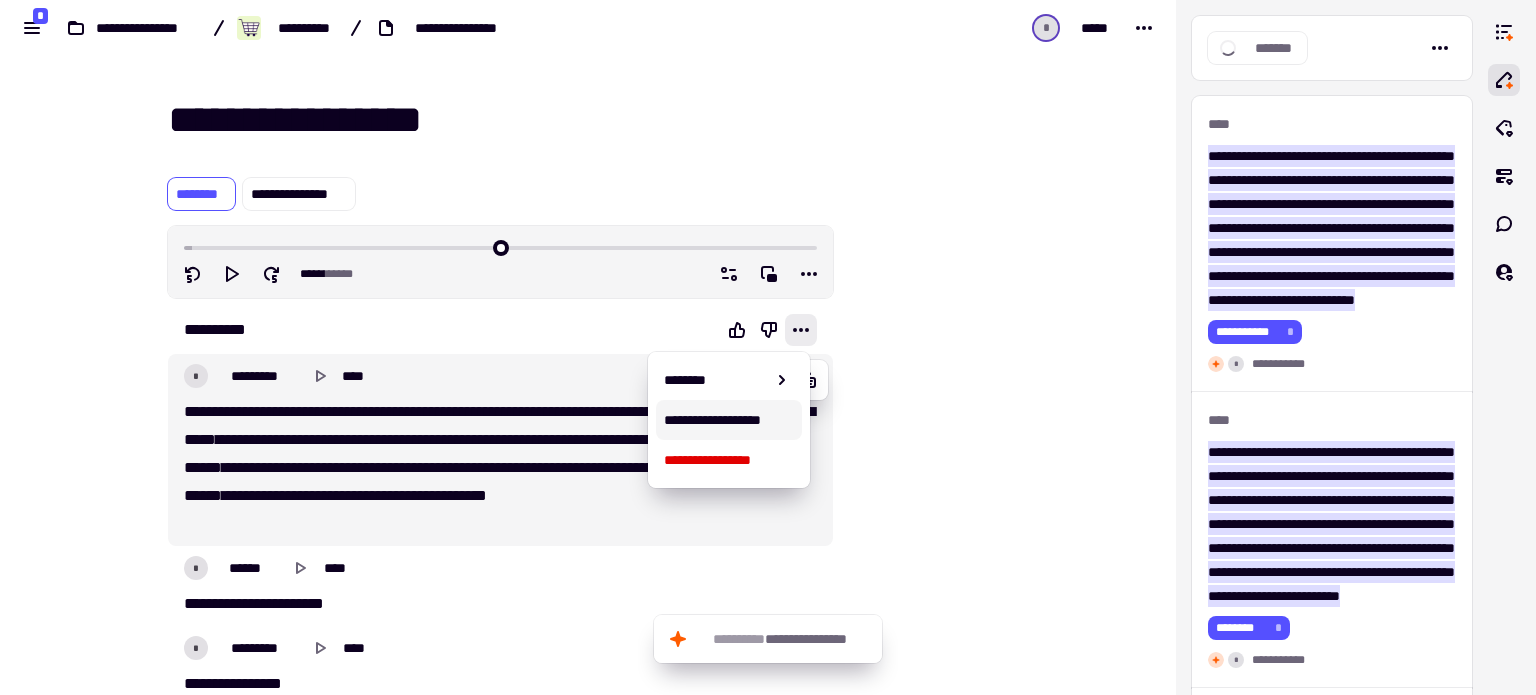 click on "**********" at bounding box center (728, 420) 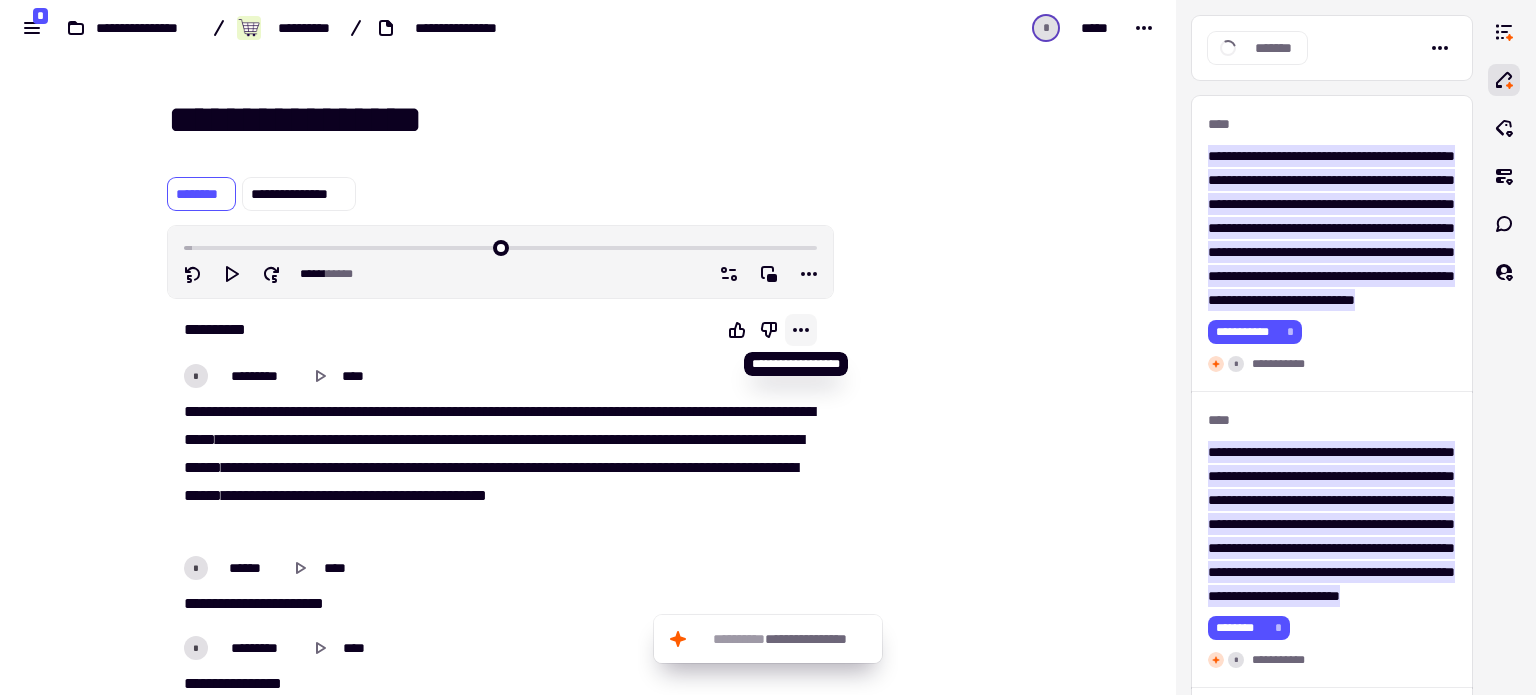 click 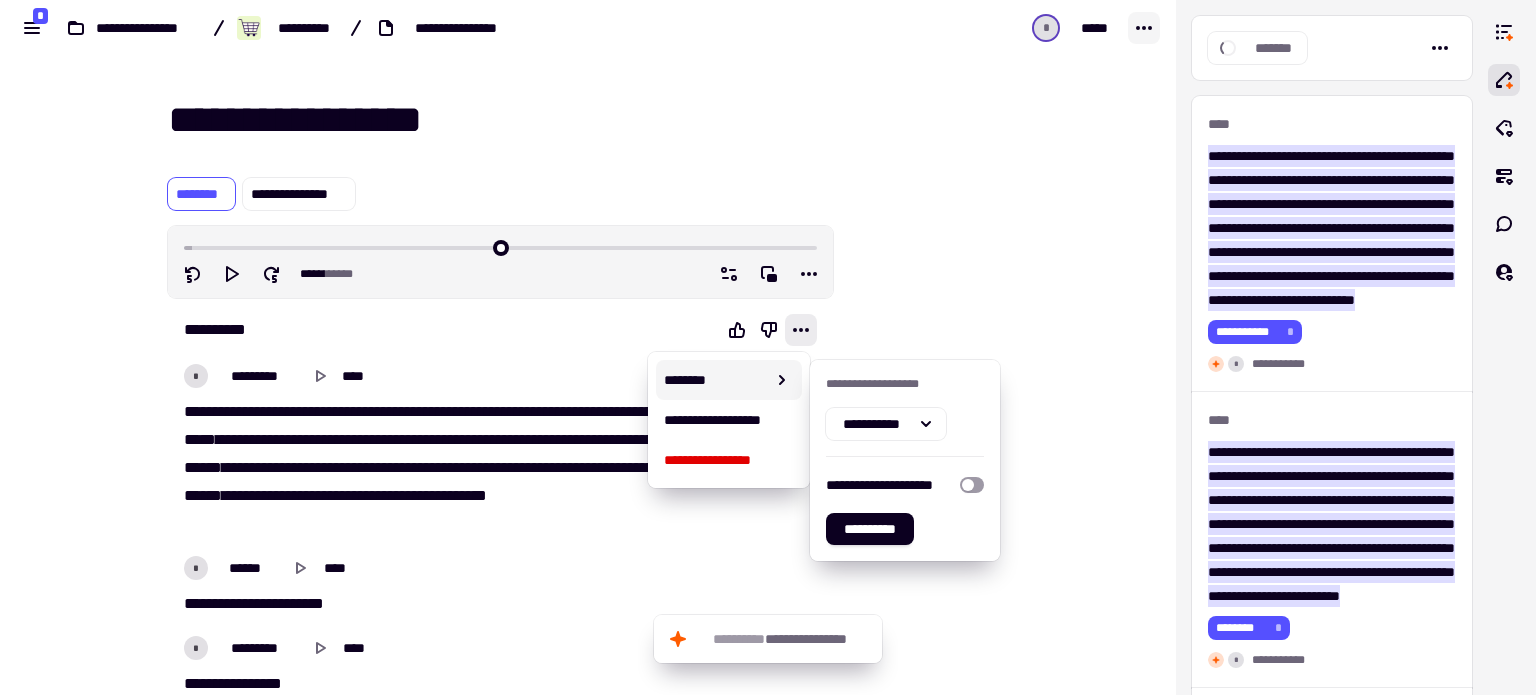 click 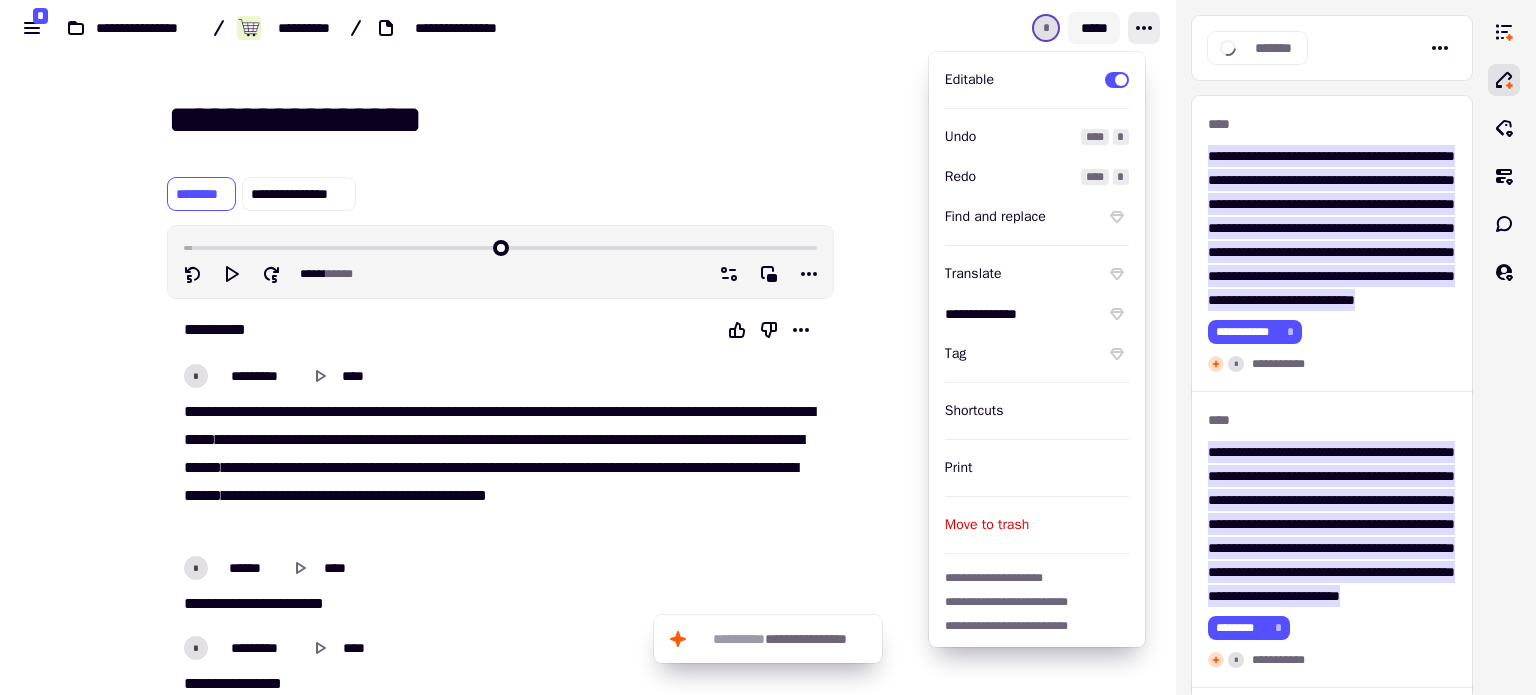 click on "*****" 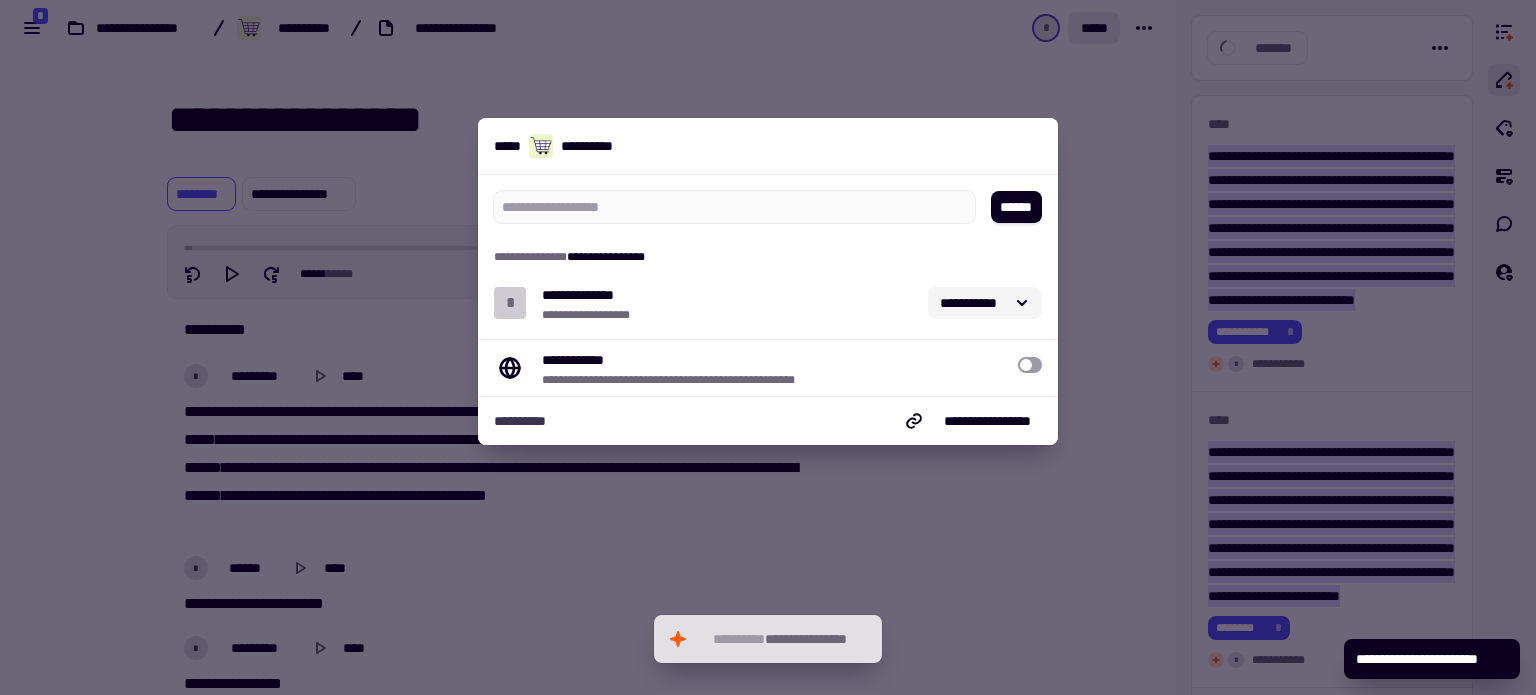 click on "**********" 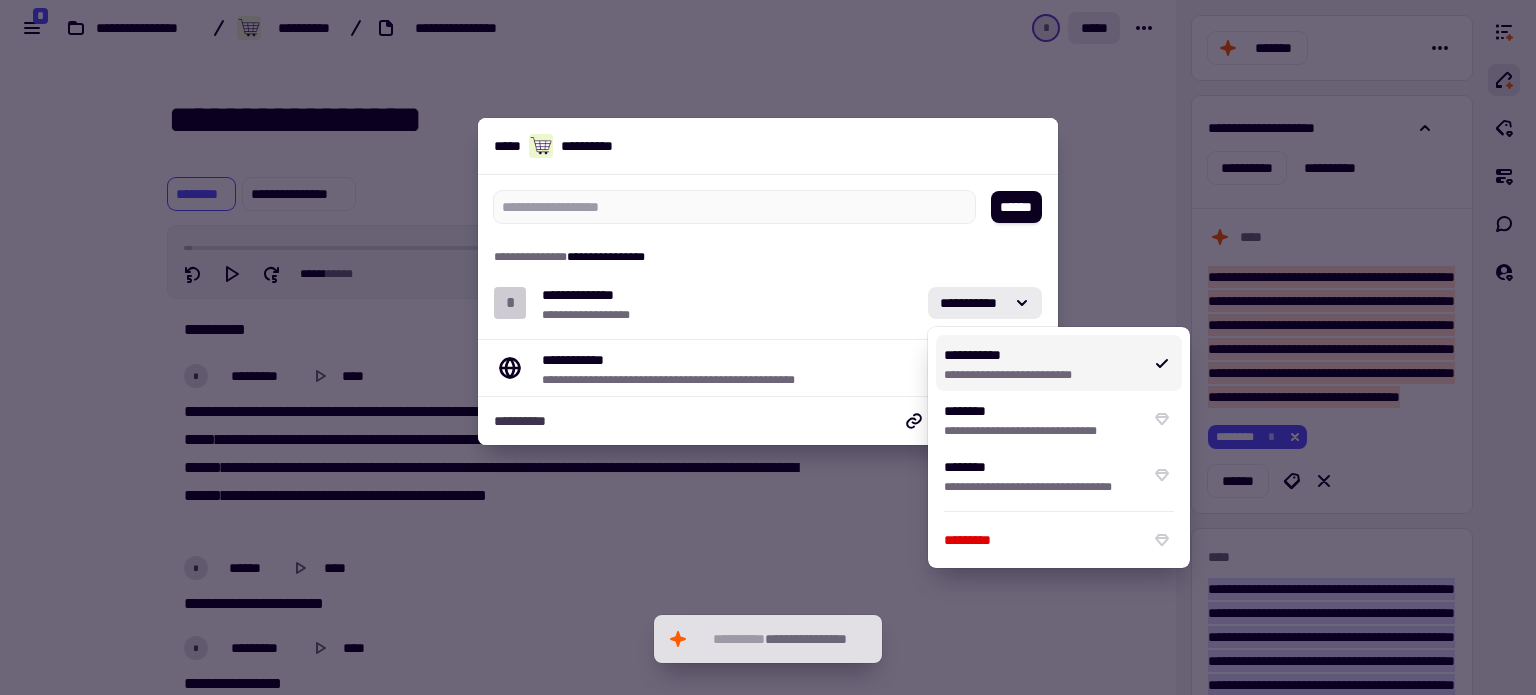 click at bounding box center [768, 347] 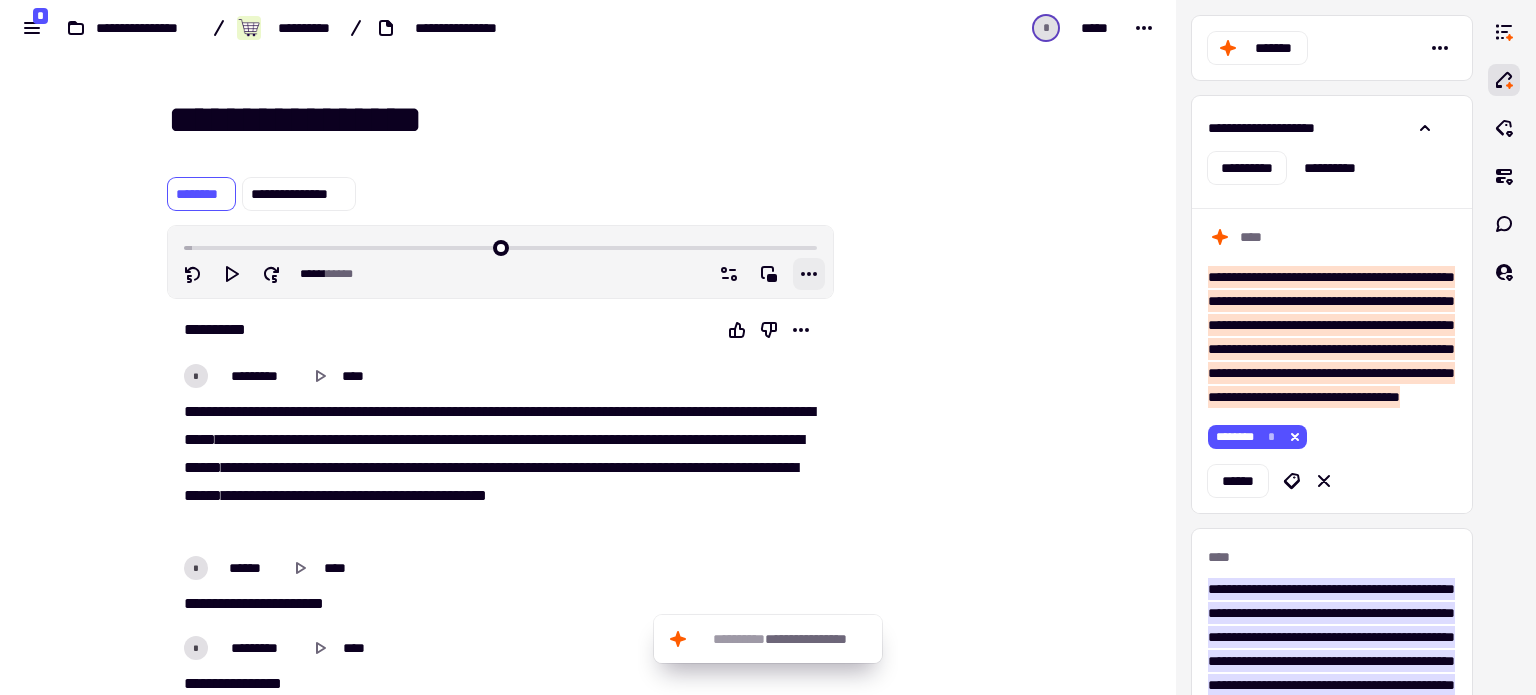 click 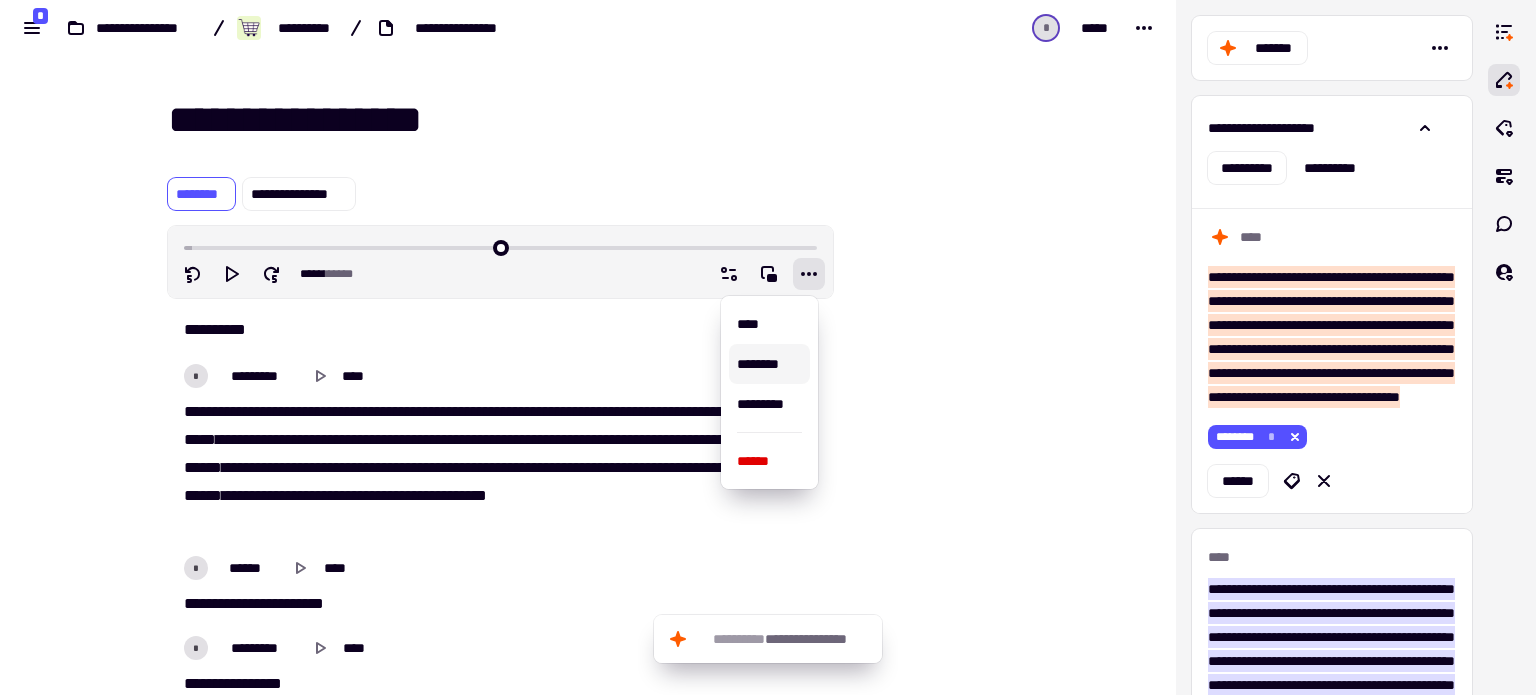 click on "********" at bounding box center [769, 364] 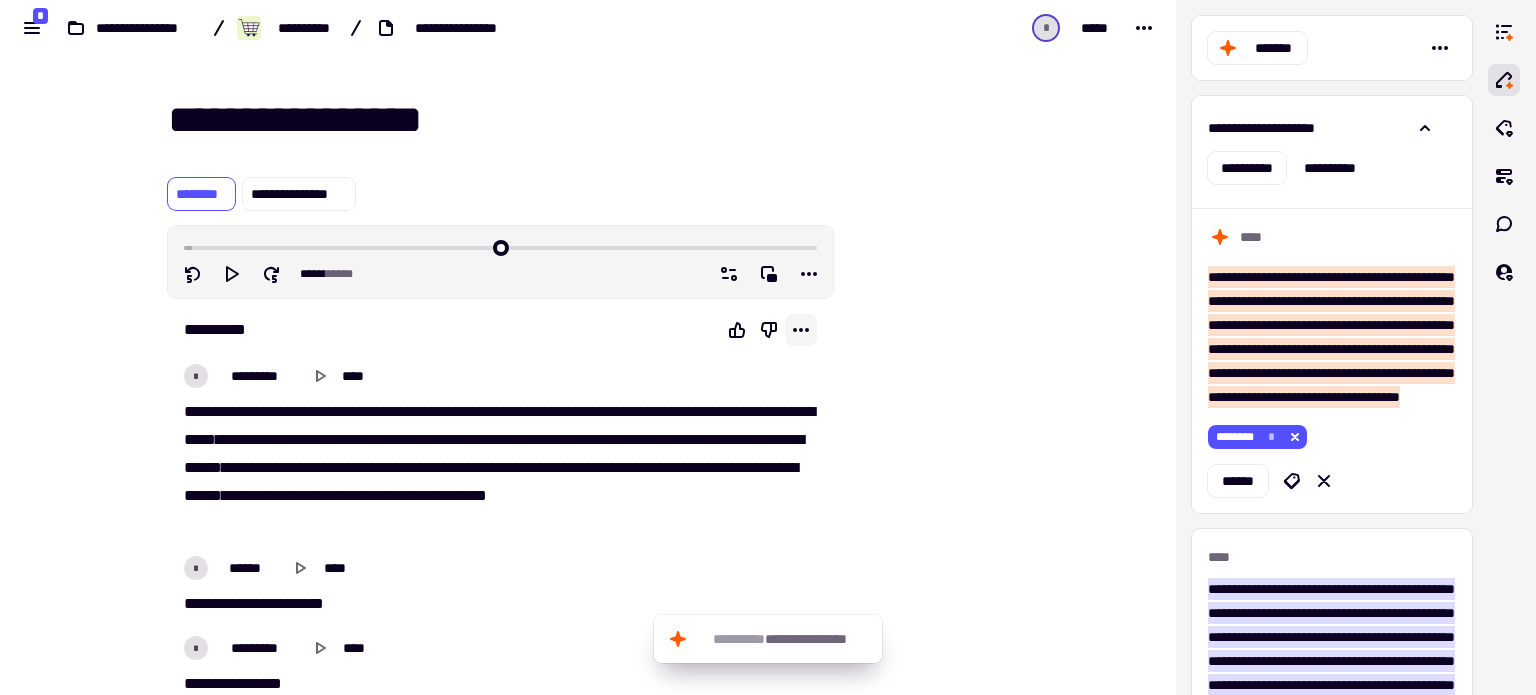 click 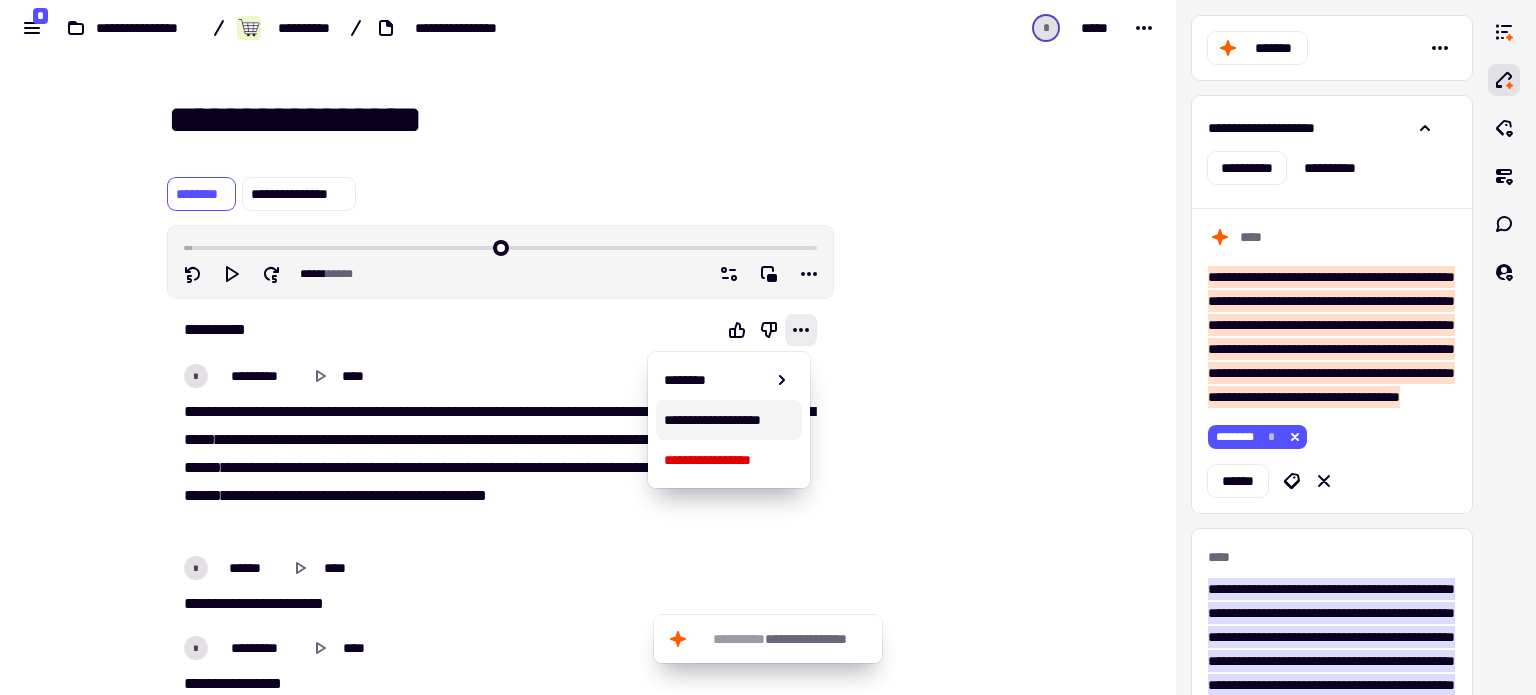 click on "**********" at bounding box center [728, 420] 